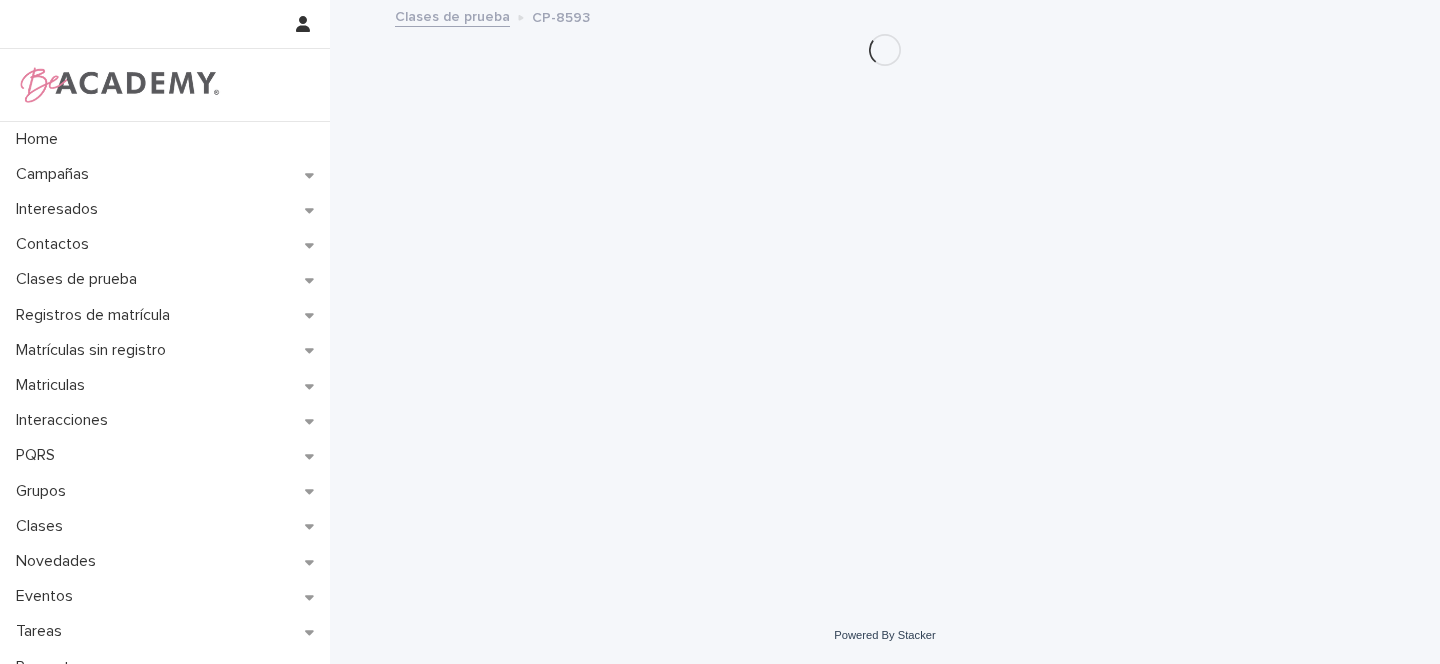 scroll, scrollTop: 0, scrollLeft: 0, axis: both 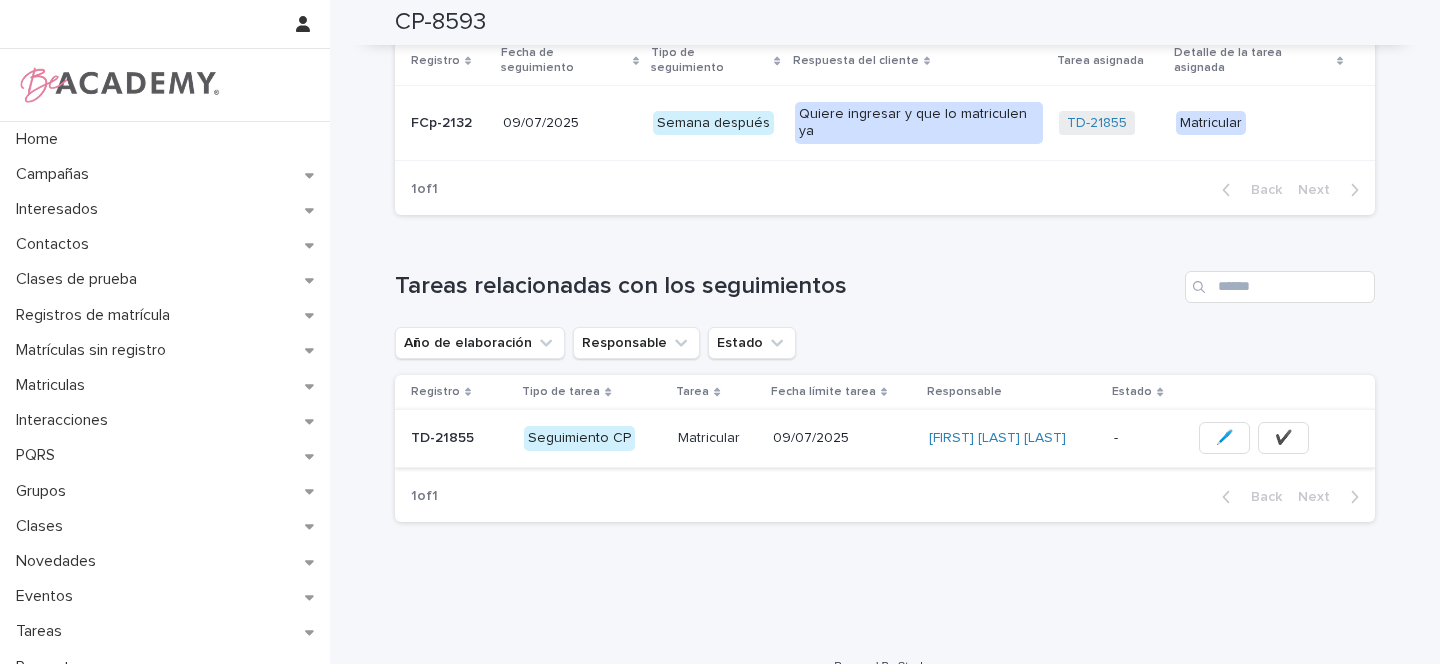 click on "✔️" at bounding box center [1283, 438] 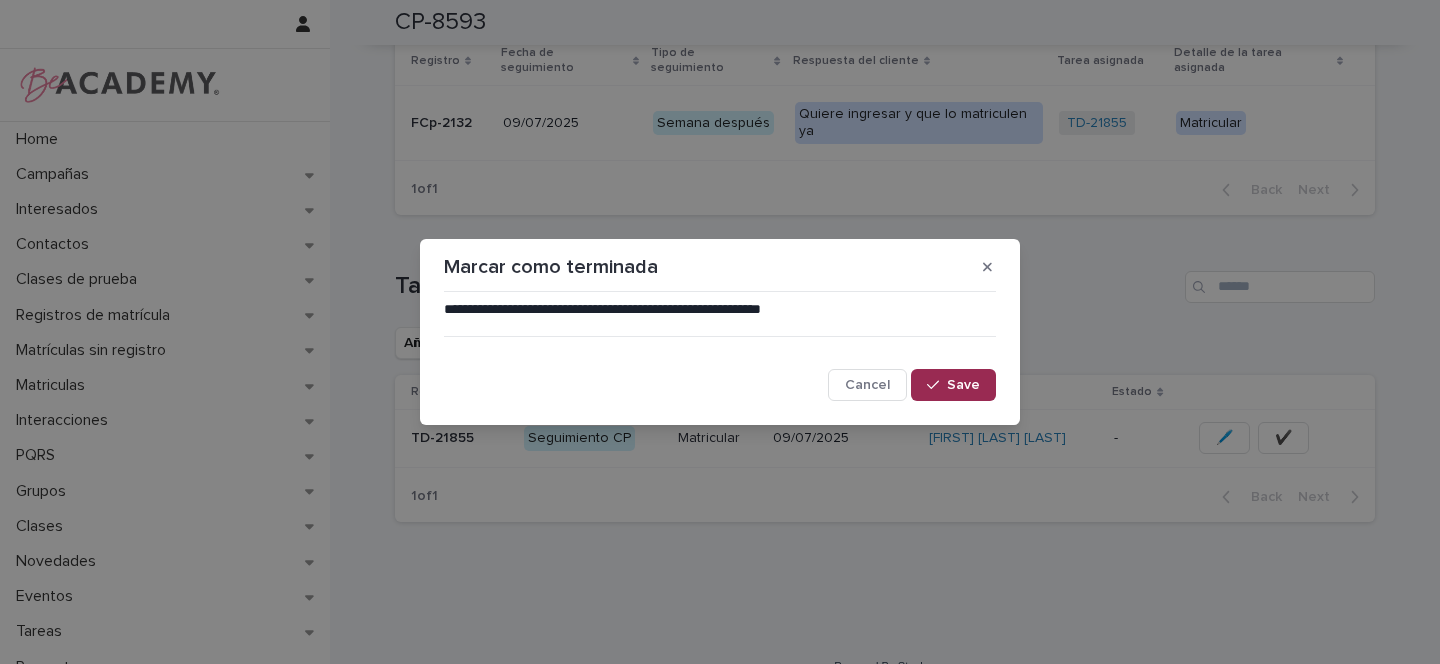 click on "Save" at bounding box center (953, 385) 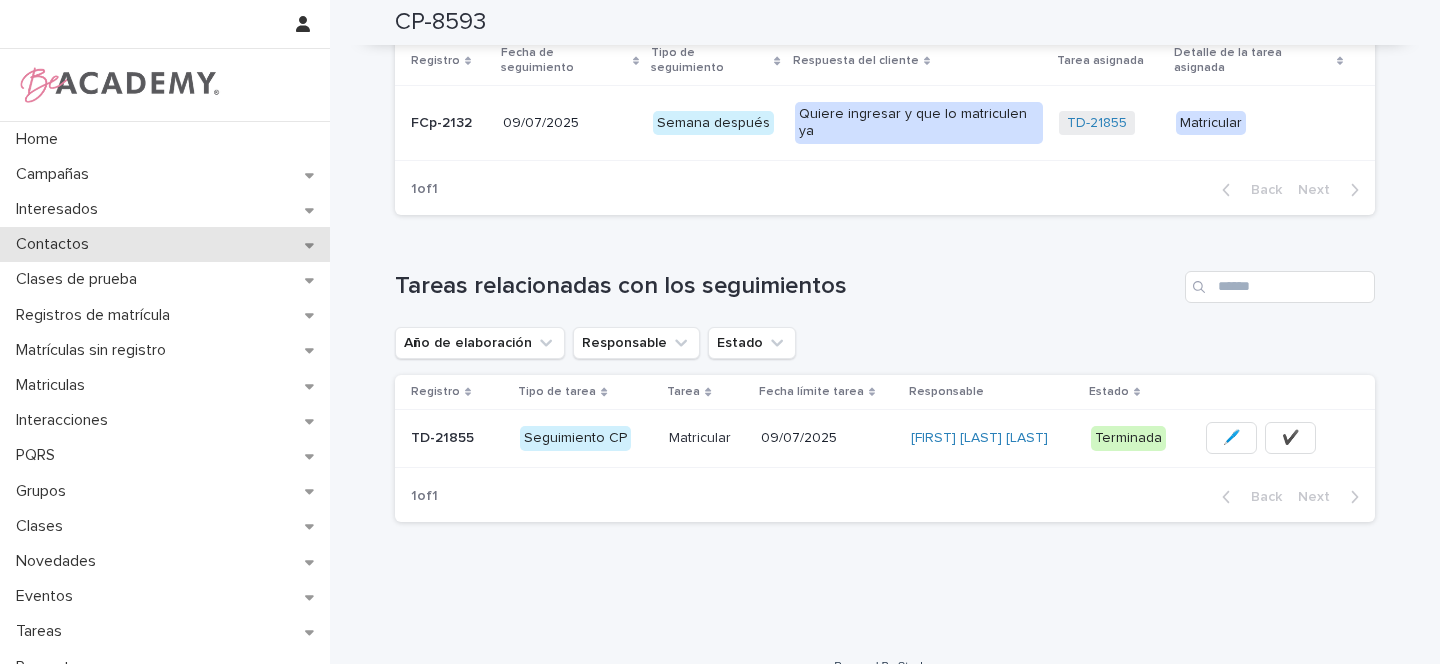 click at bounding box center [309, 245] 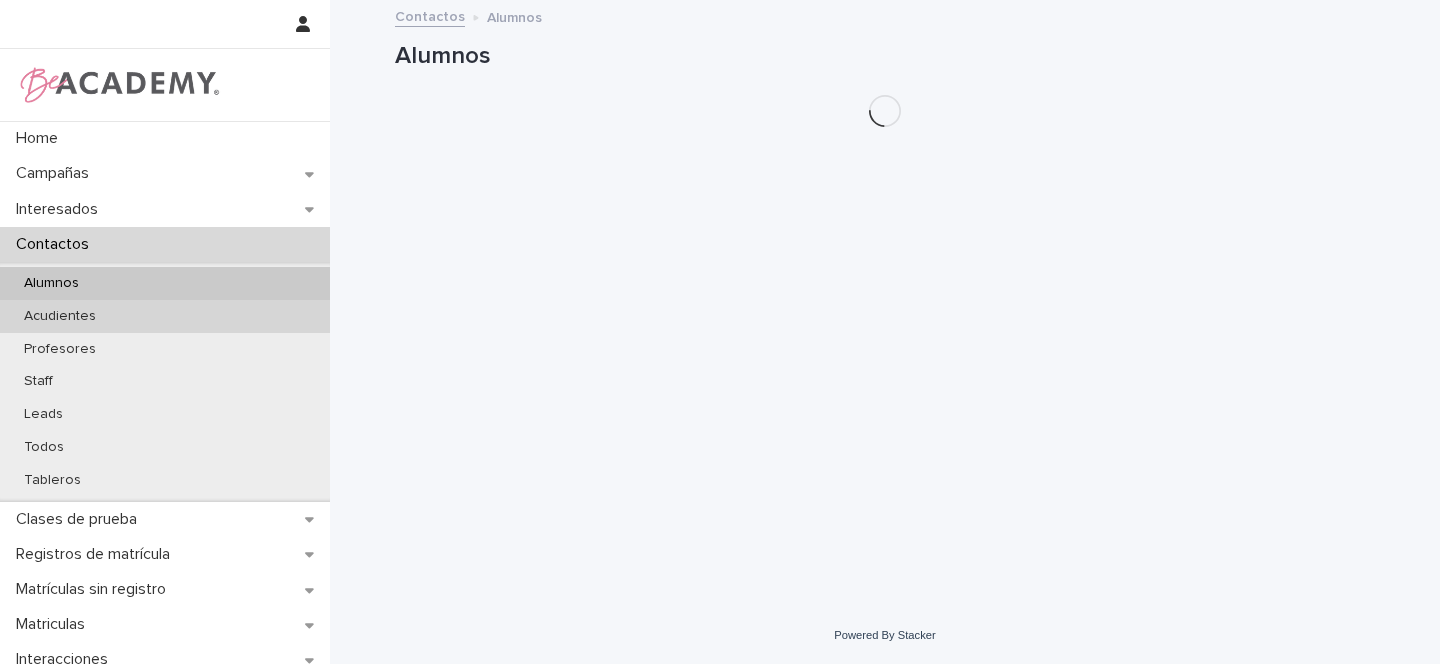 scroll, scrollTop: 0, scrollLeft: 0, axis: both 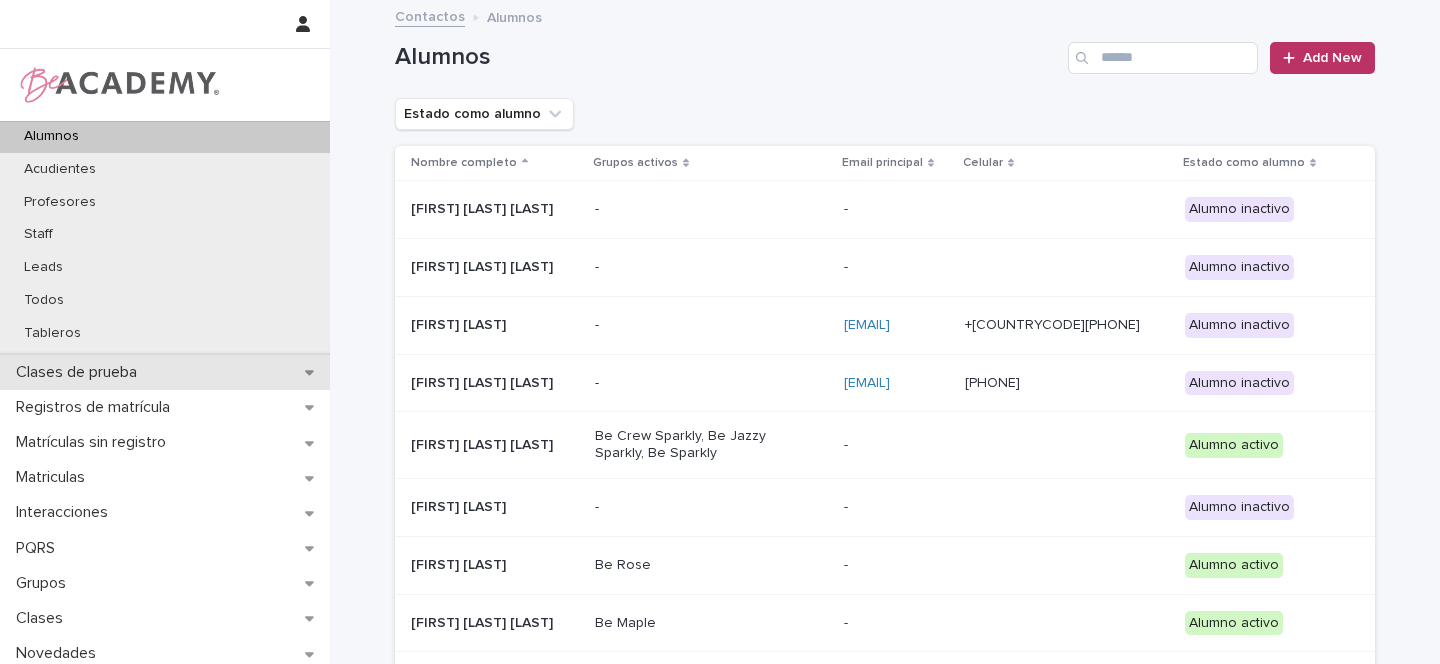 click at bounding box center (309, 372) 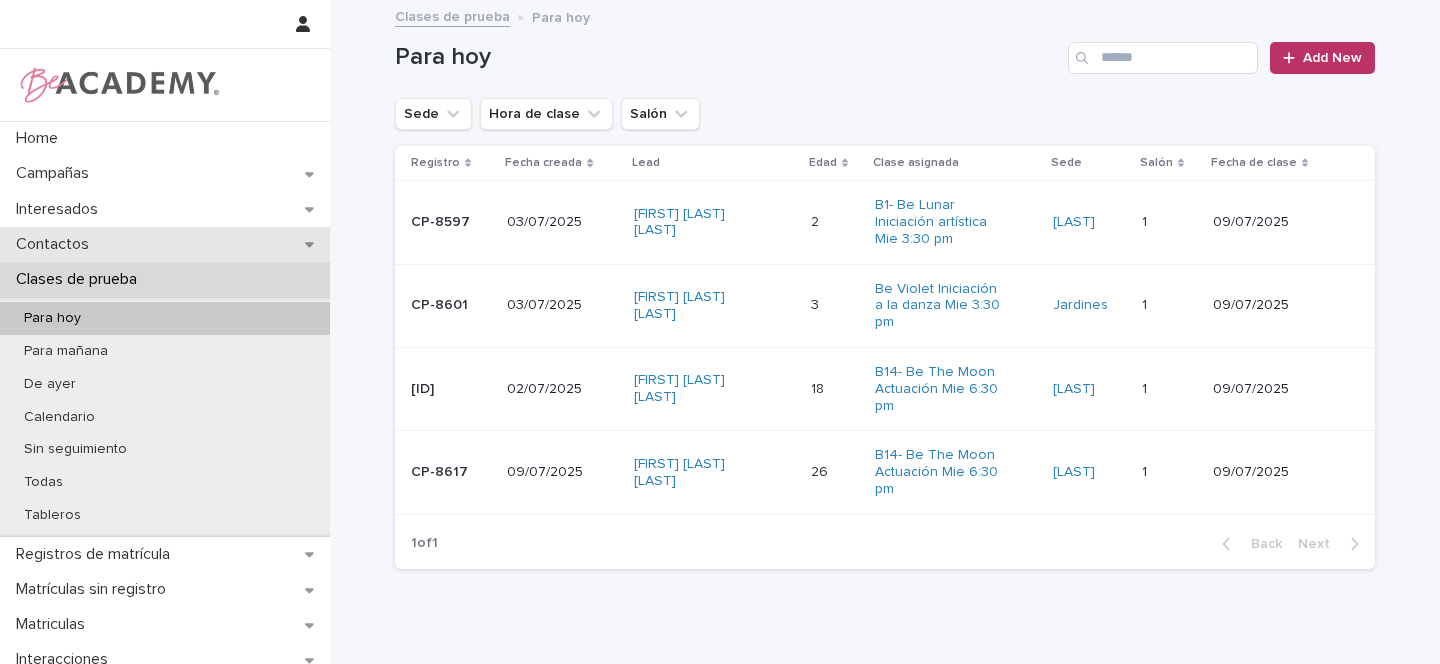 click at bounding box center [309, 245] 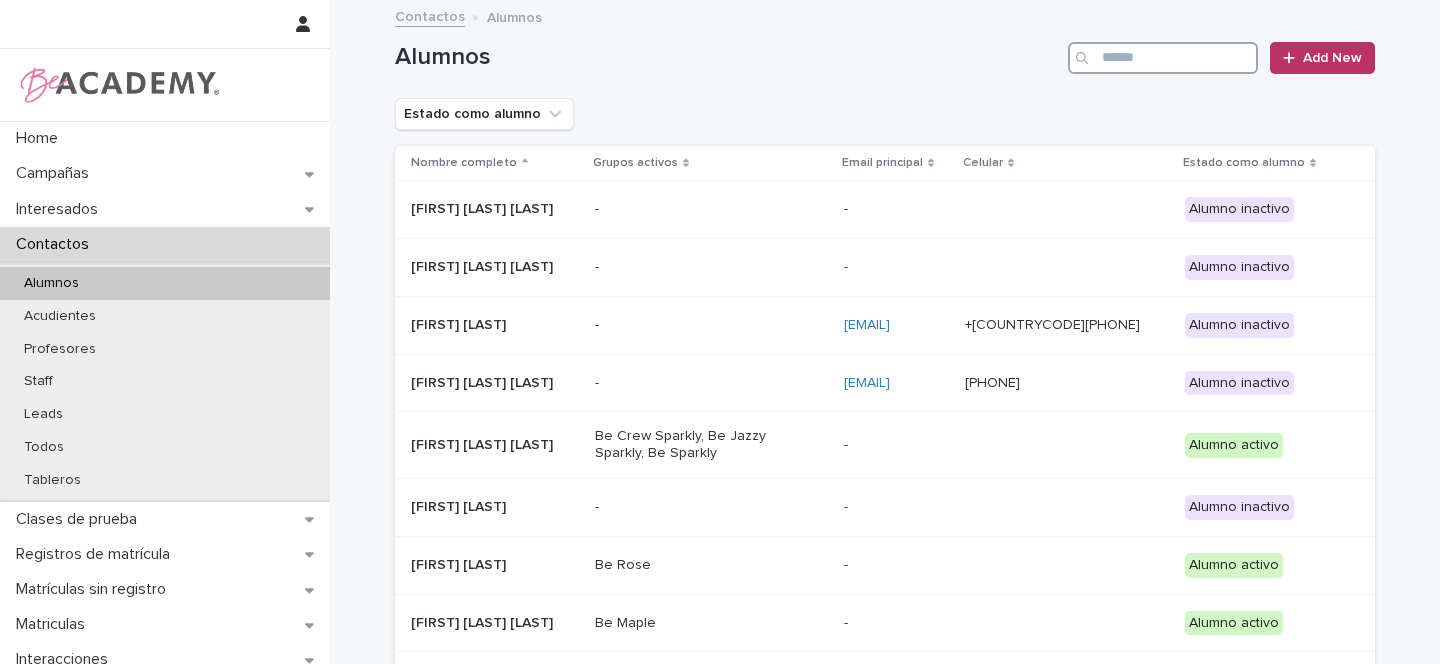 click at bounding box center [1163, 58] 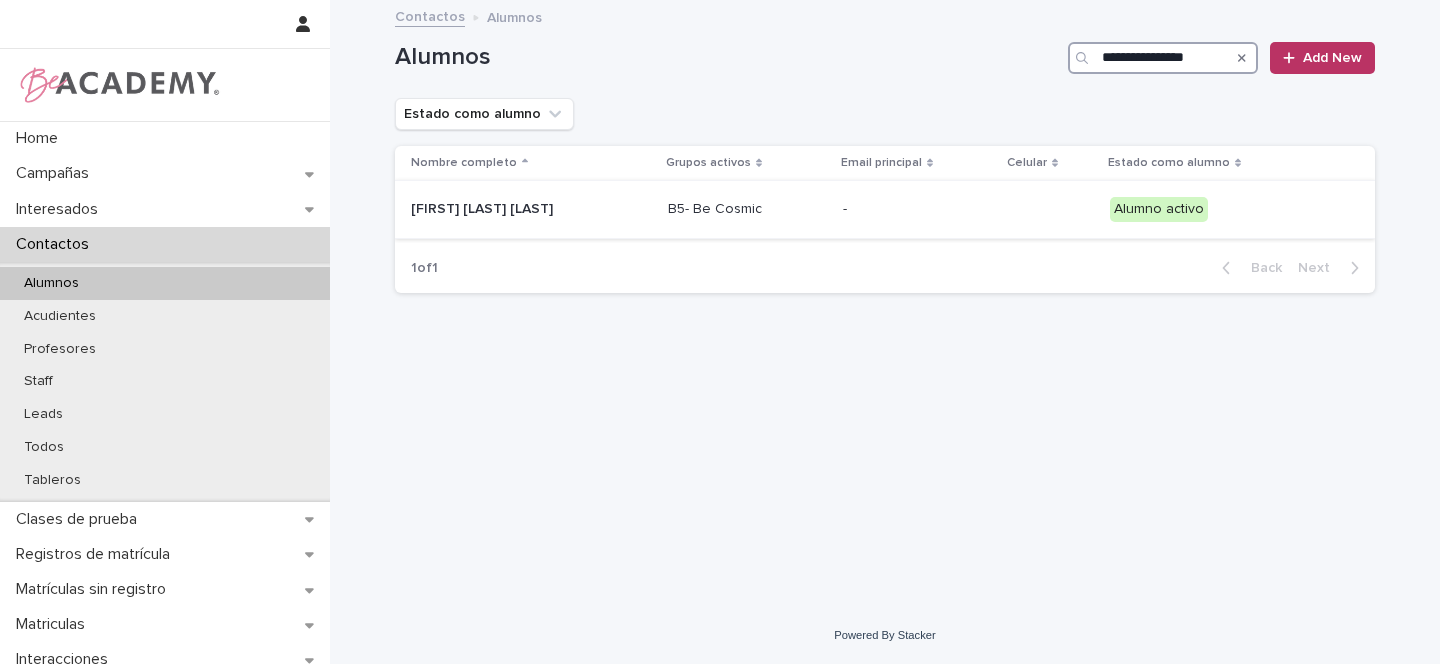 type on "**********" 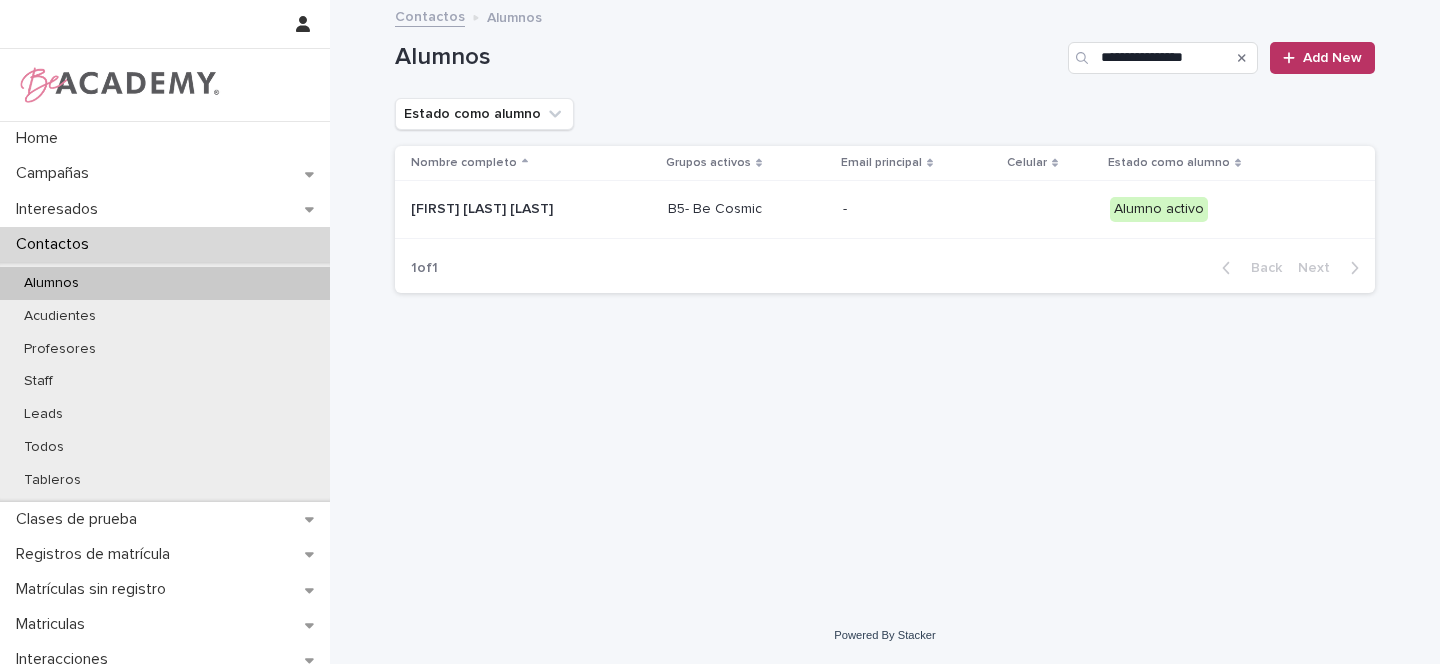 click on "[FIRST] [LAST] [LAST]" at bounding box center [531, 209] 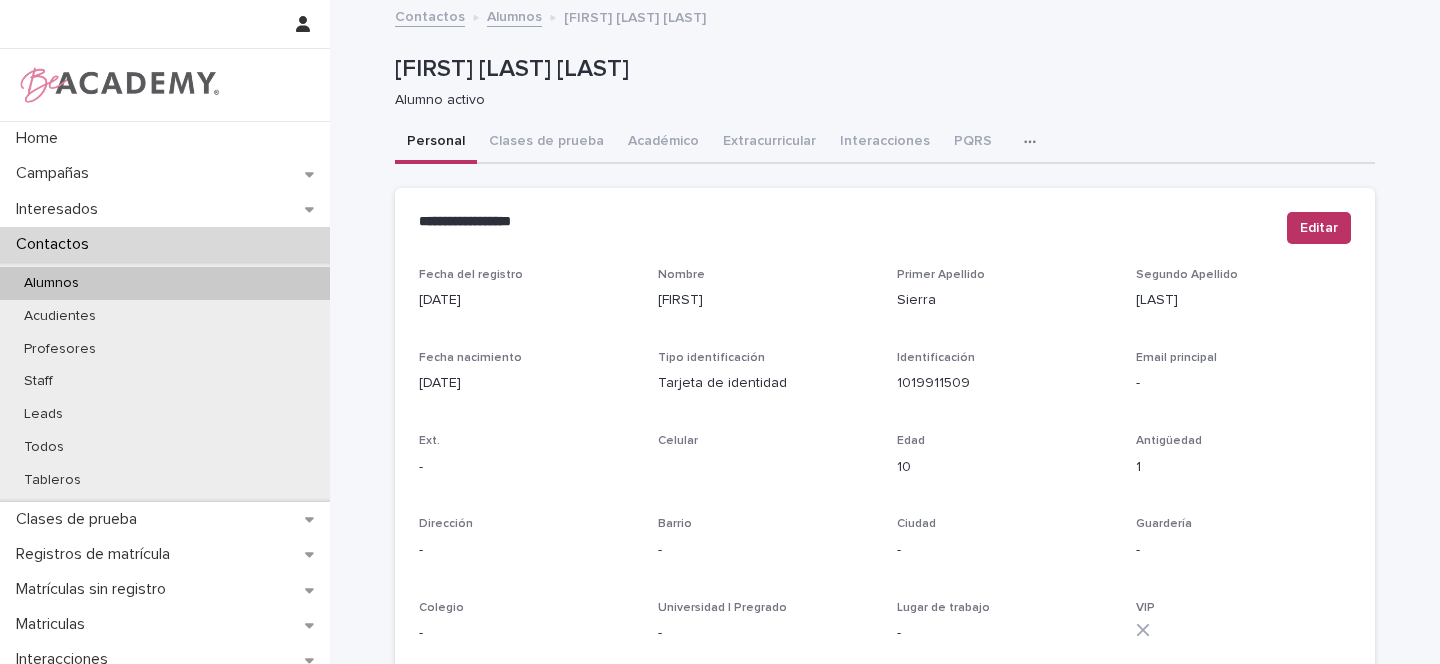 click on "PQRS" at bounding box center (973, 143) 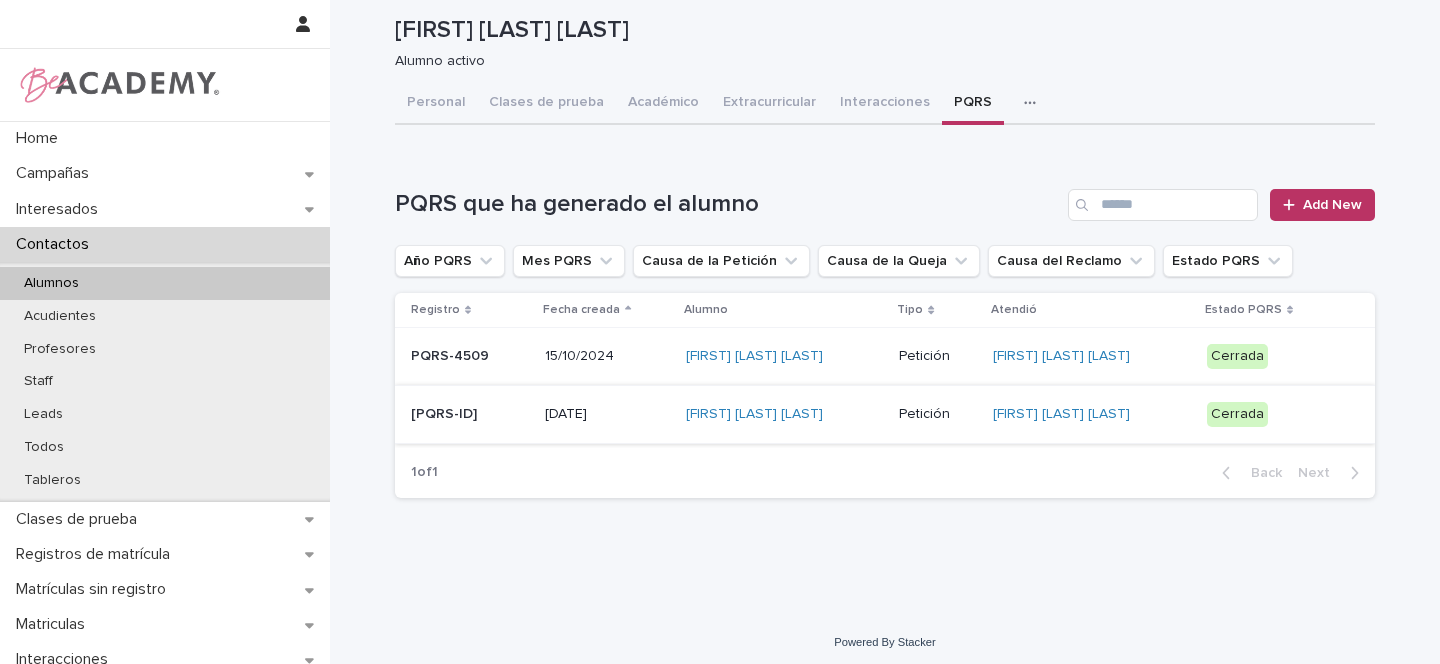 scroll, scrollTop: 46, scrollLeft: 0, axis: vertical 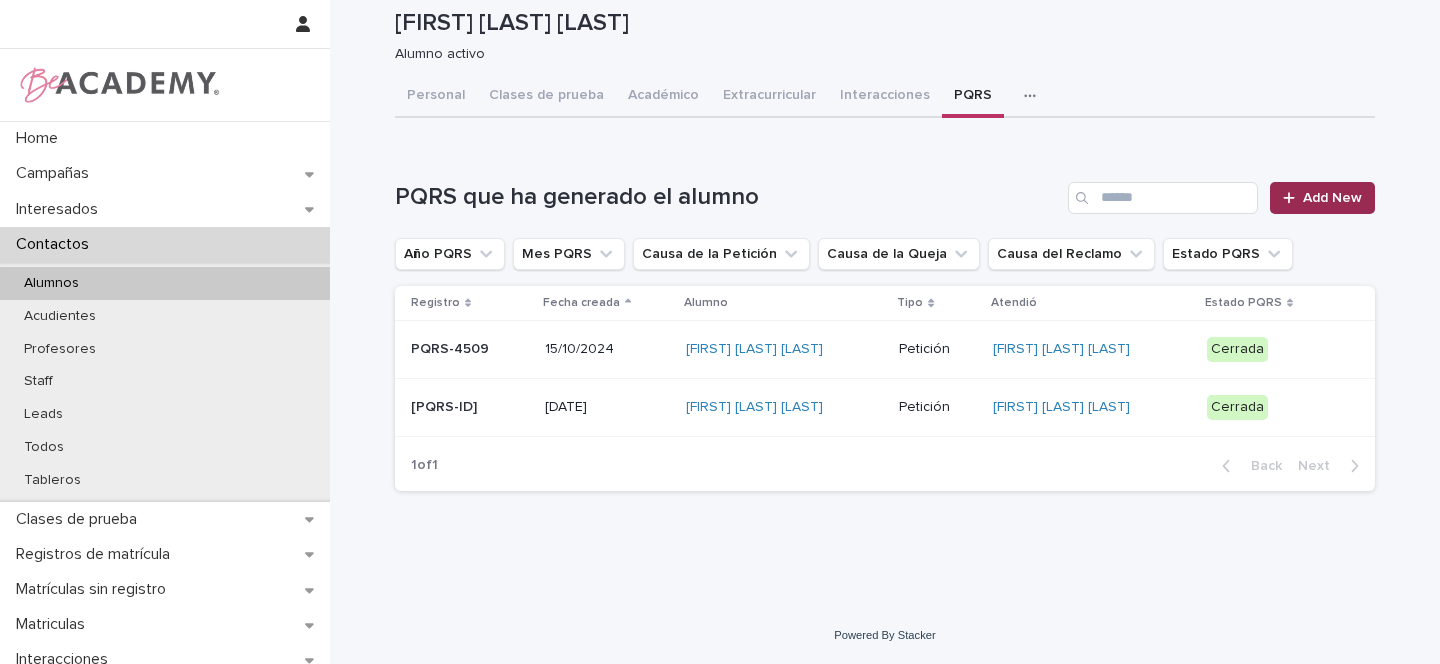 click on "Add New" at bounding box center (1332, 198) 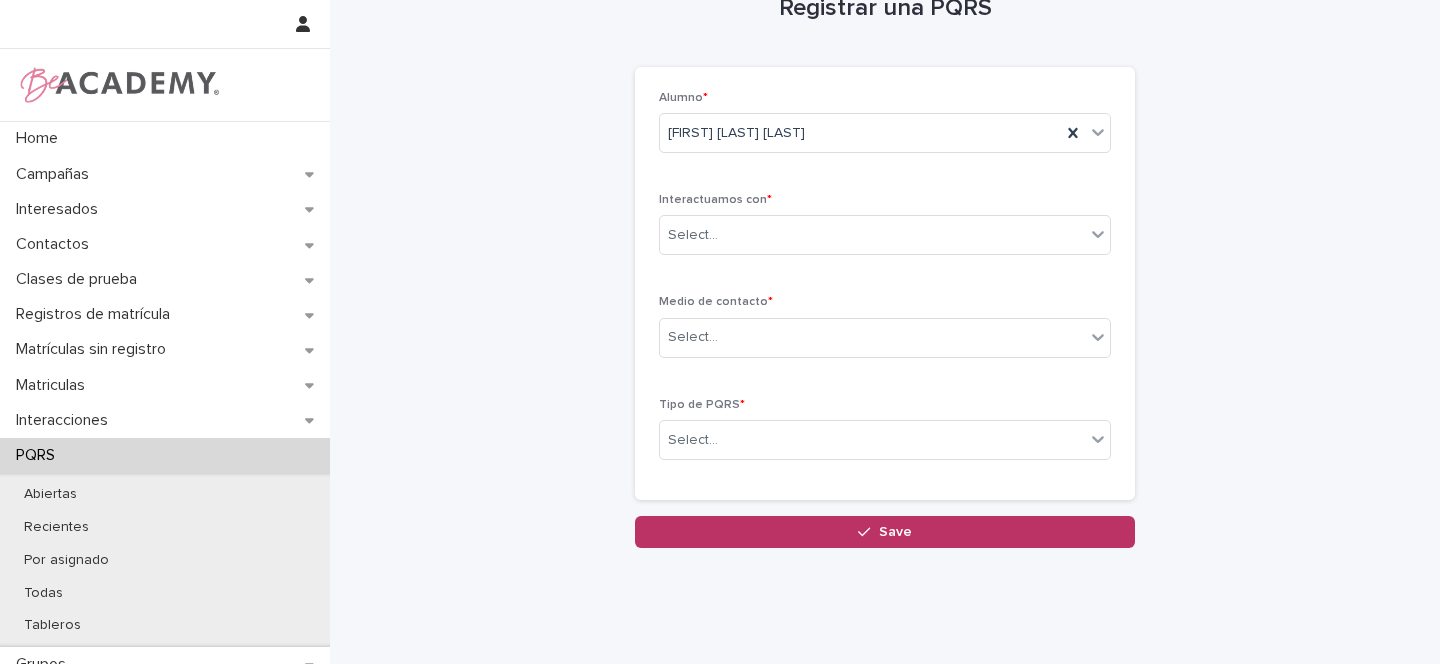scroll, scrollTop: 52, scrollLeft: 0, axis: vertical 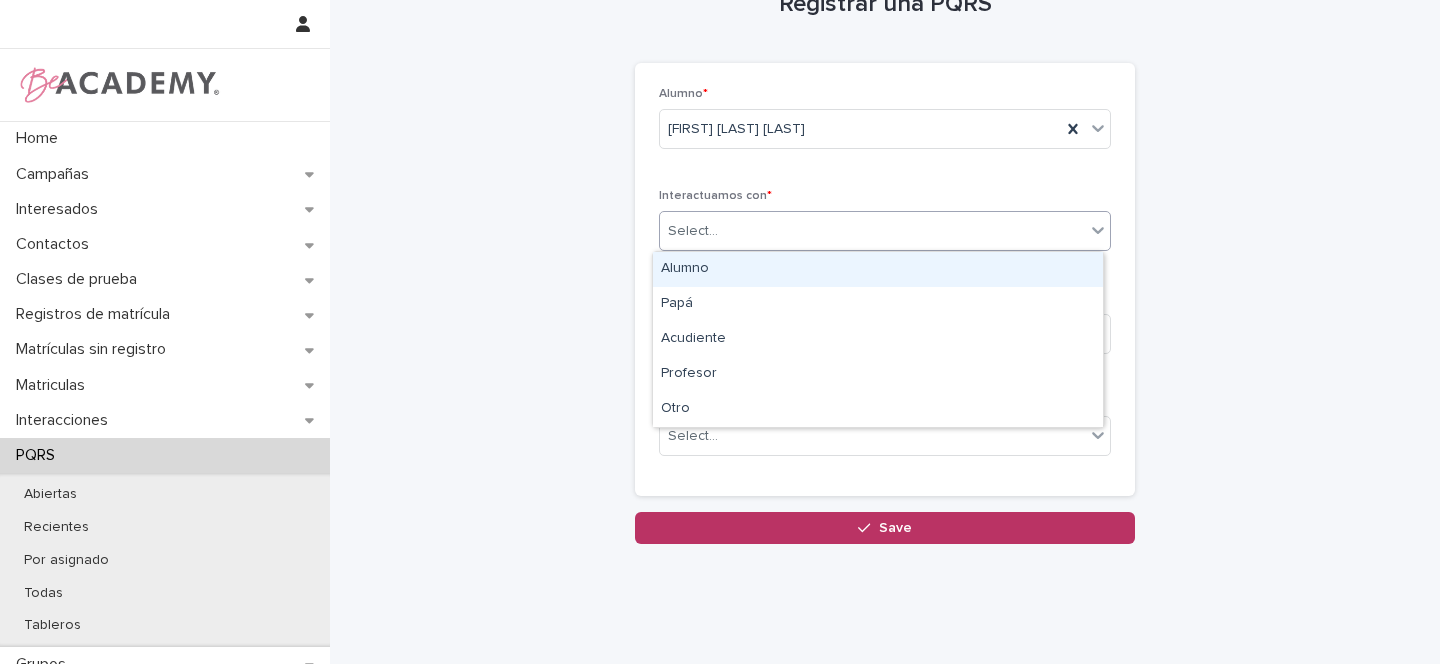 click on "Select..." at bounding box center [872, 231] 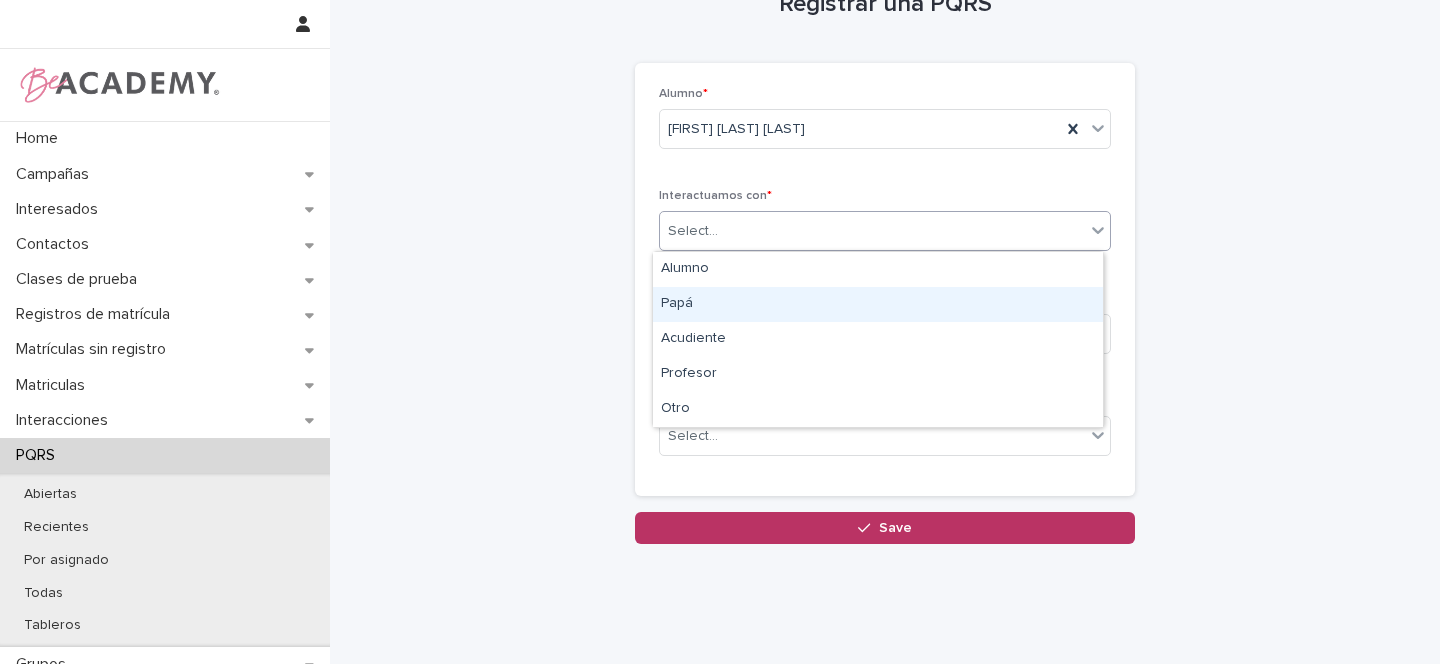 click on "Papá" at bounding box center (878, 304) 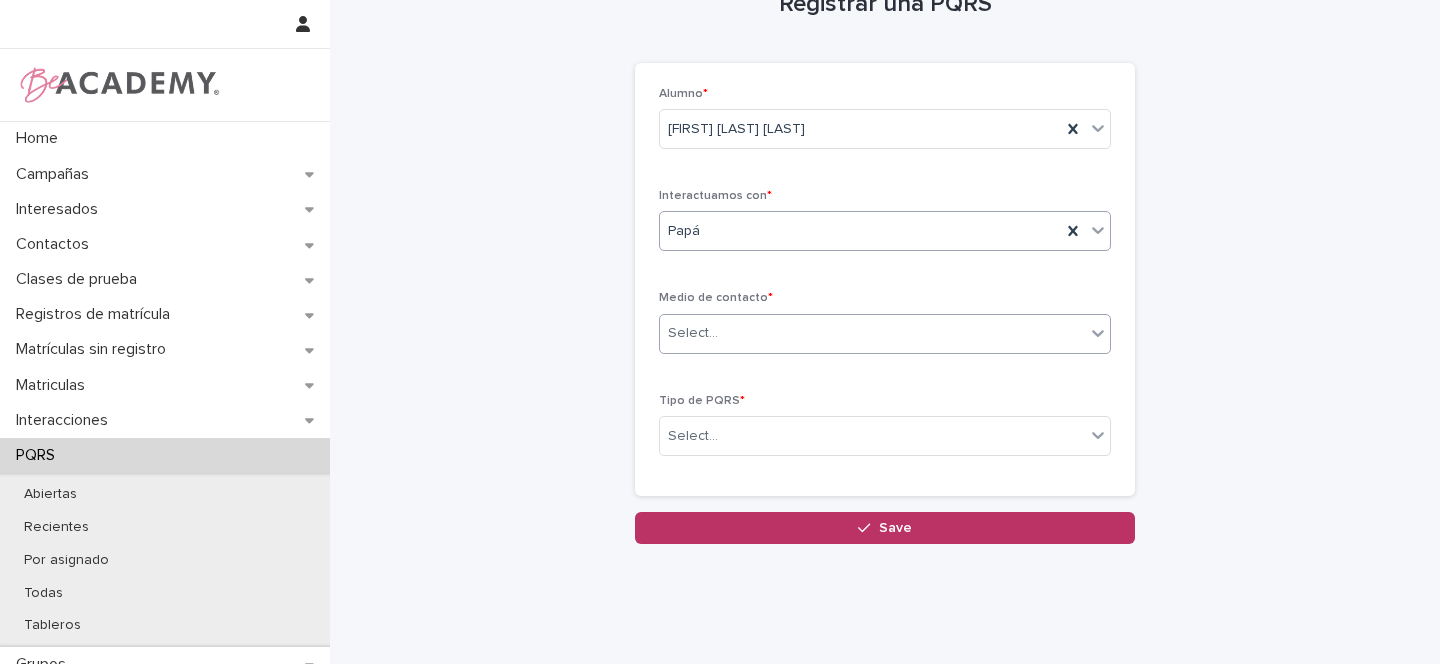 click on "Select..." at bounding box center (872, 333) 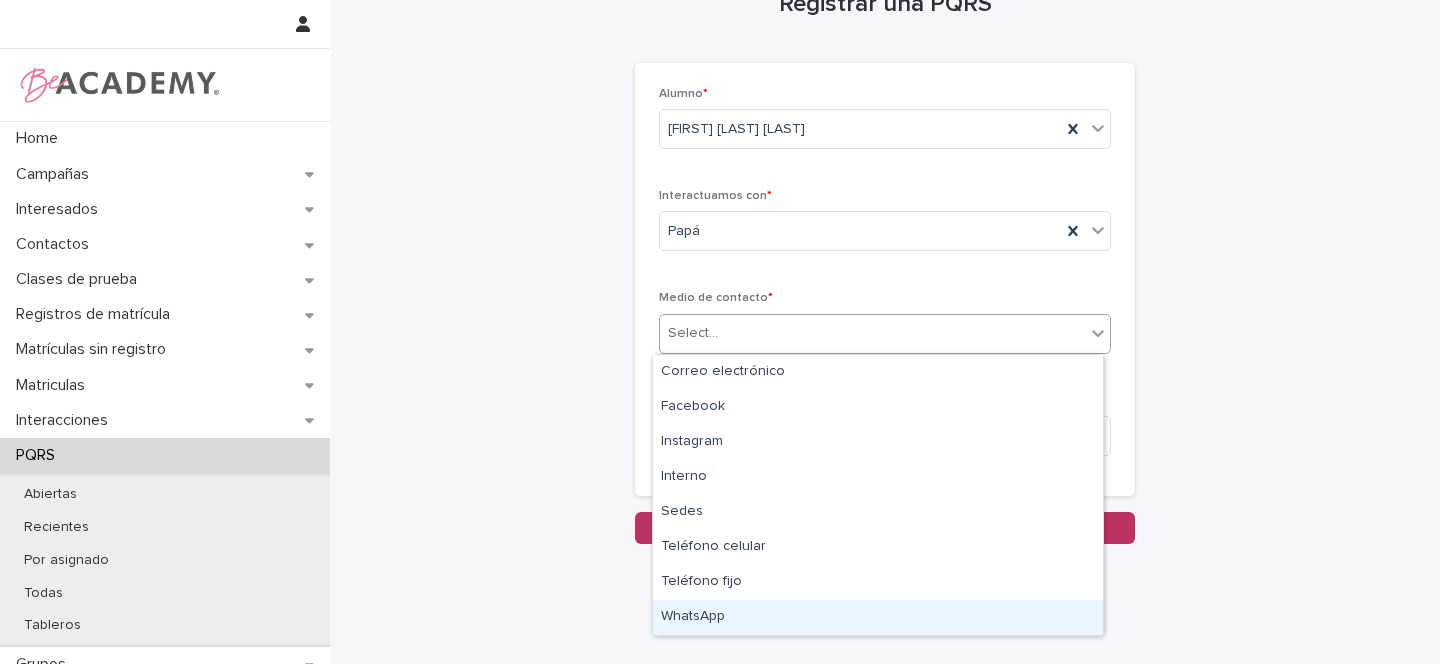 click on "WhatsApp" at bounding box center [878, 617] 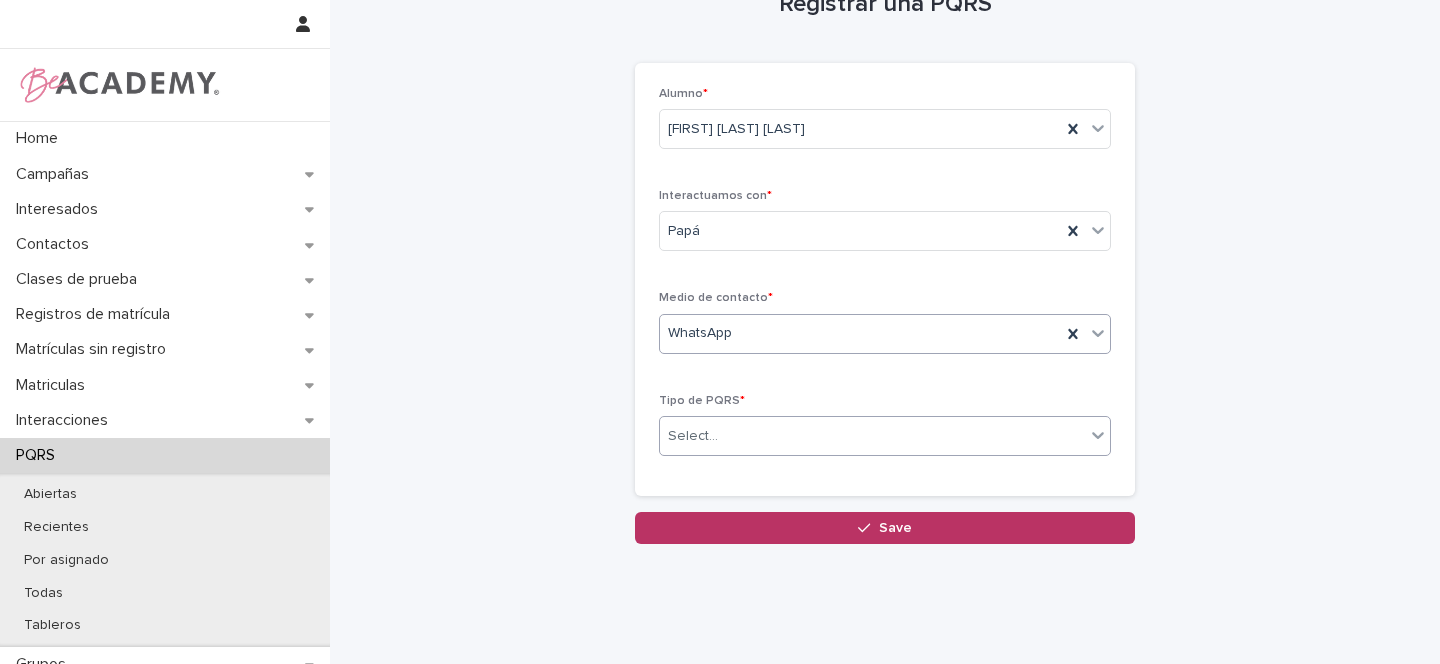 click on "Select..." at bounding box center [872, 436] 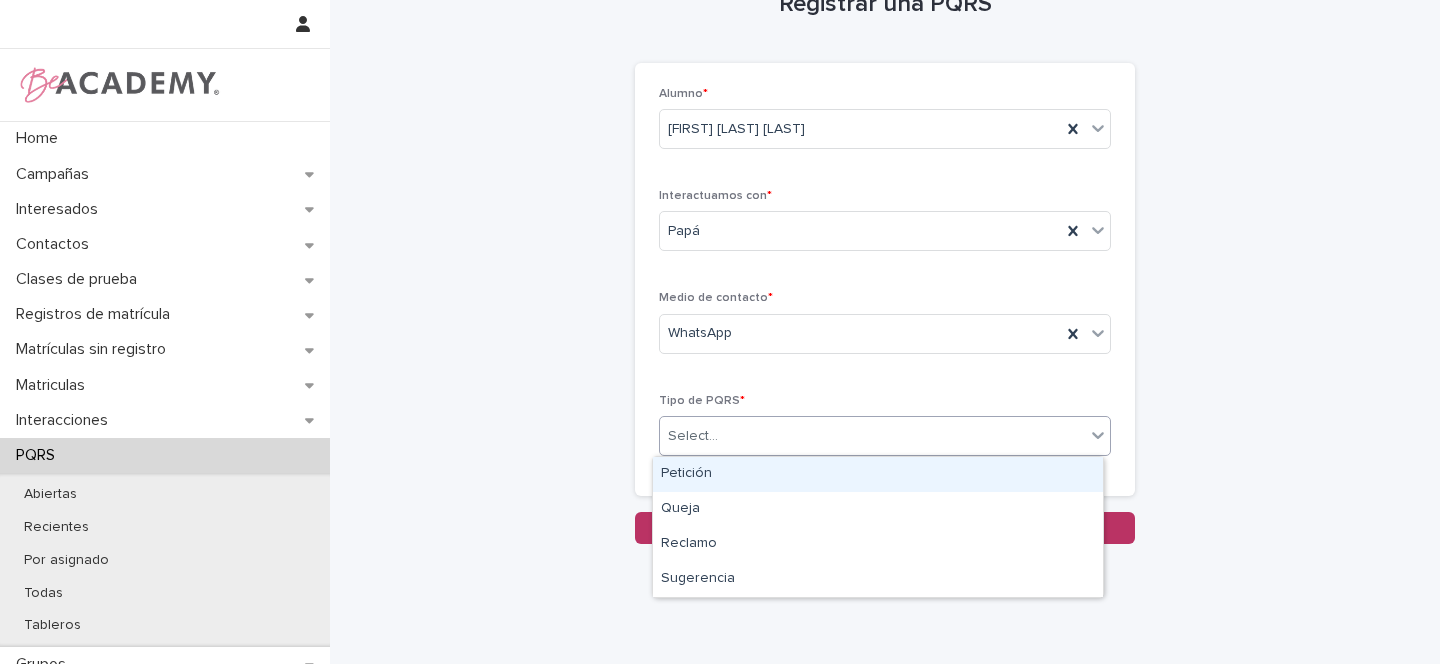 click on "Petición" at bounding box center (878, 474) 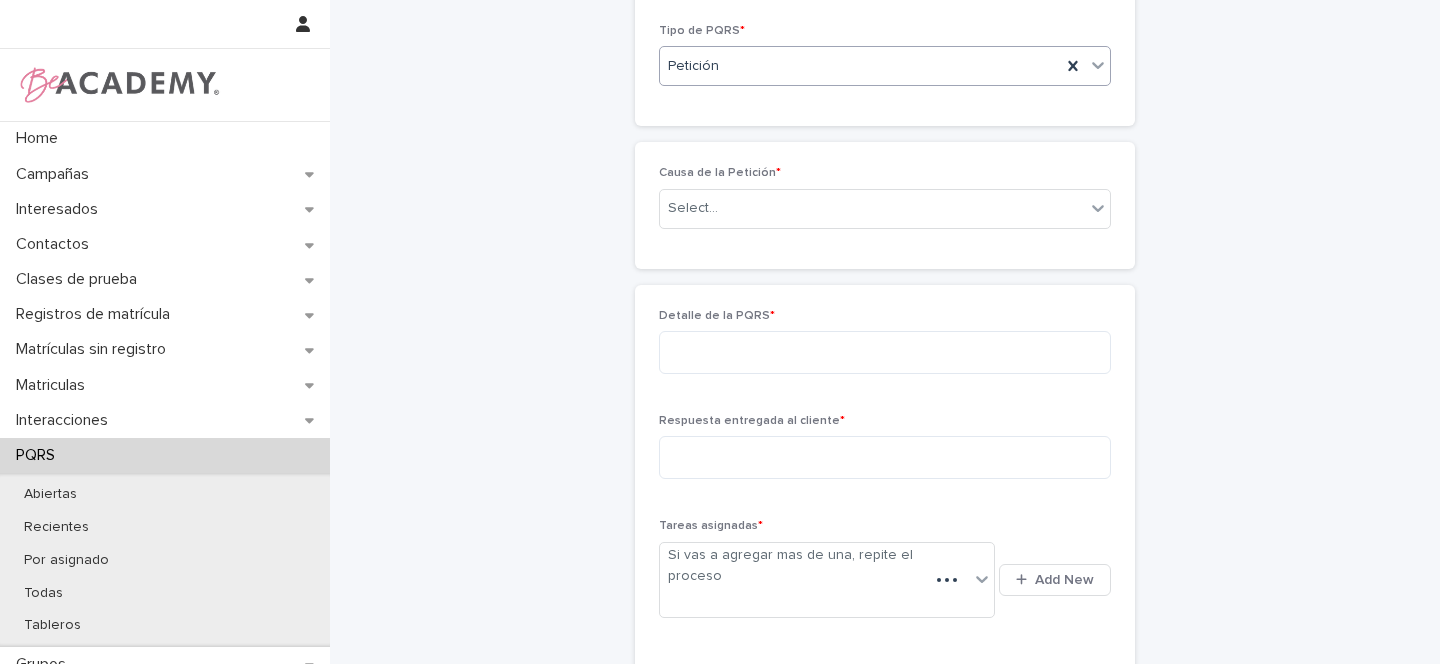 scroll, scrollTop: 404, scrollLeft: 0, axis: vertical 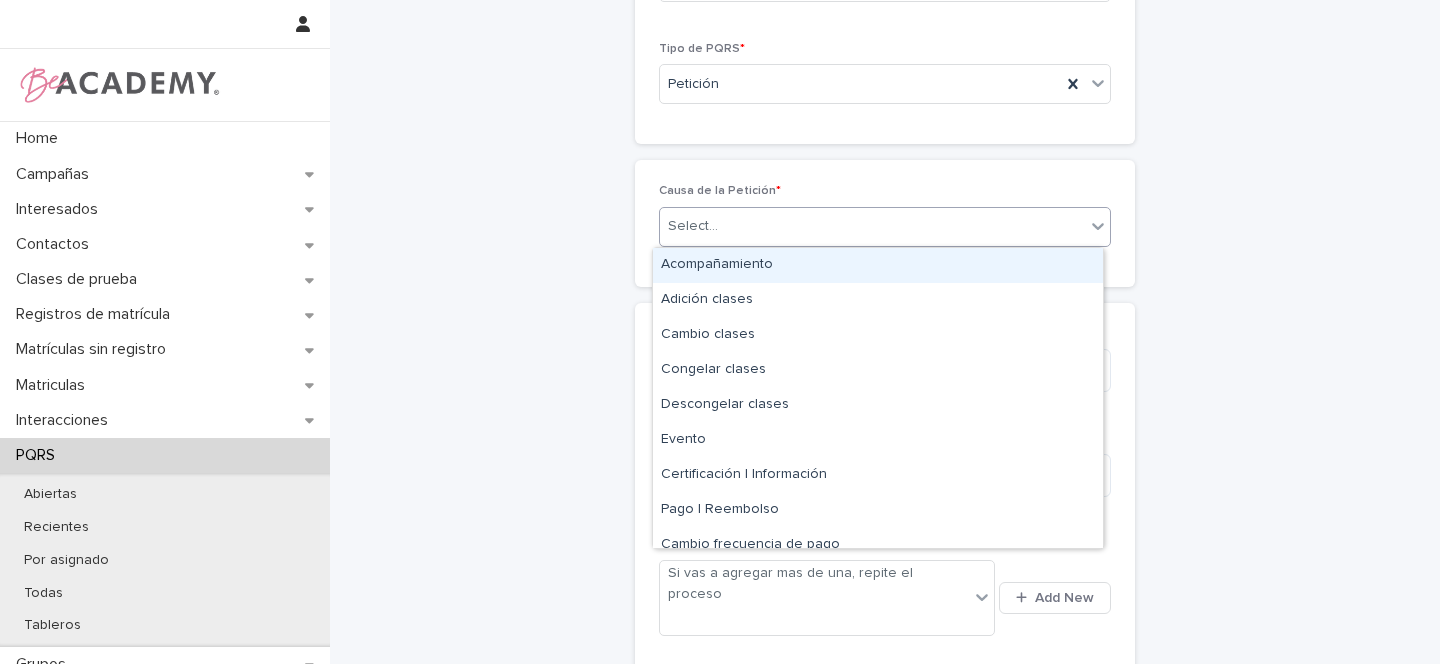 click on "Select..." at bounding box center [872, 226] 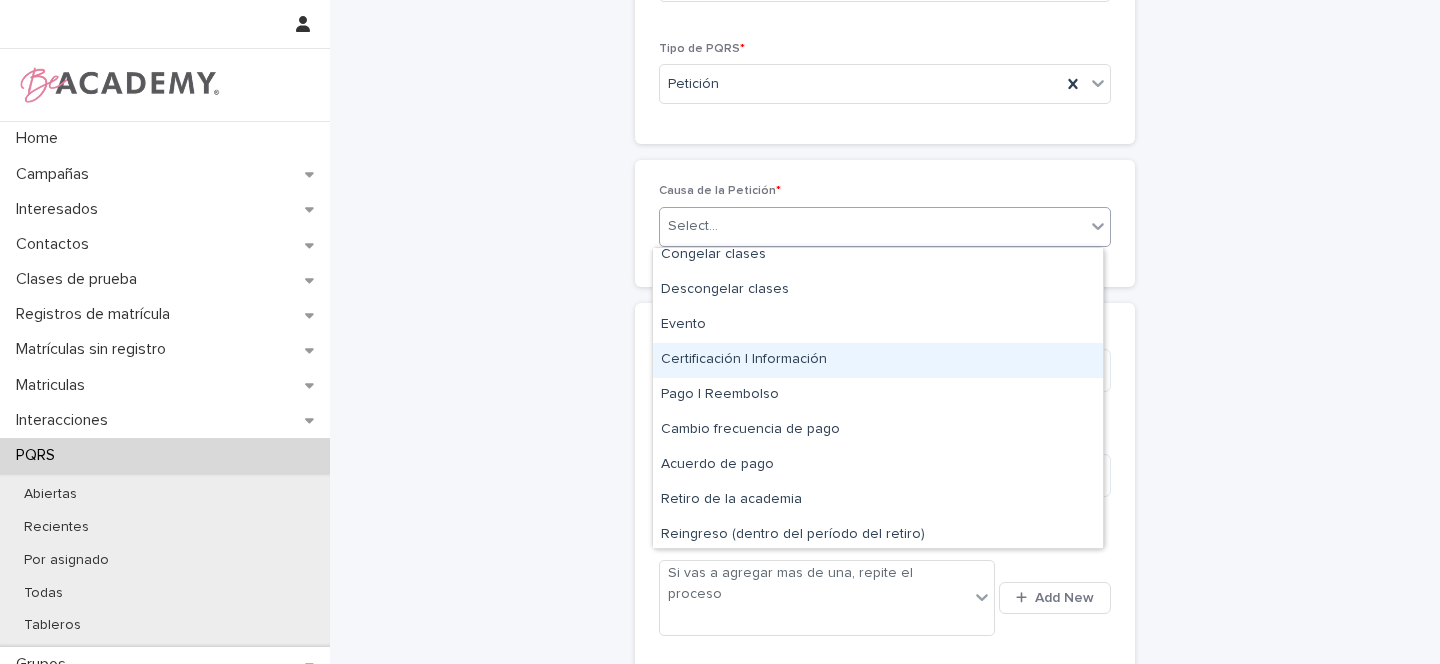 scroll, scrollTop: 119, scrollLeft: 0, axis: vertical 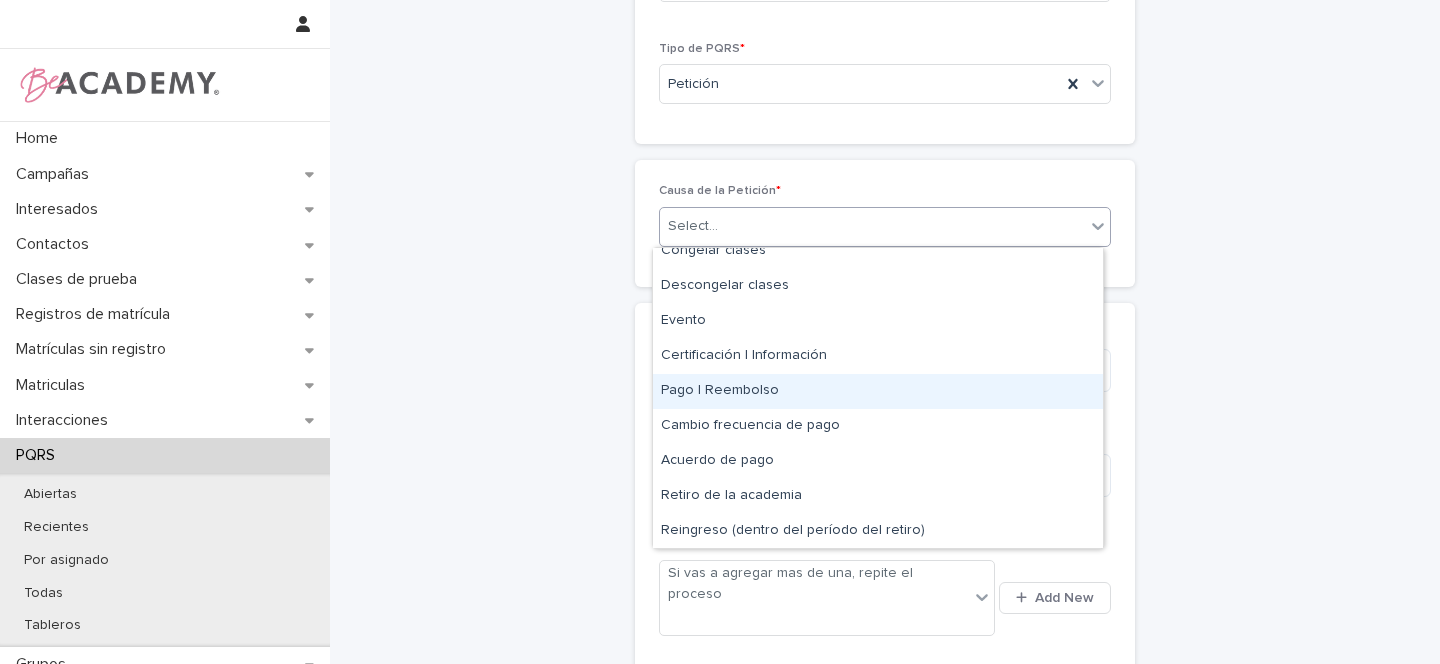 click on "Pago | Reembolso" at bounding box center (878, 391) 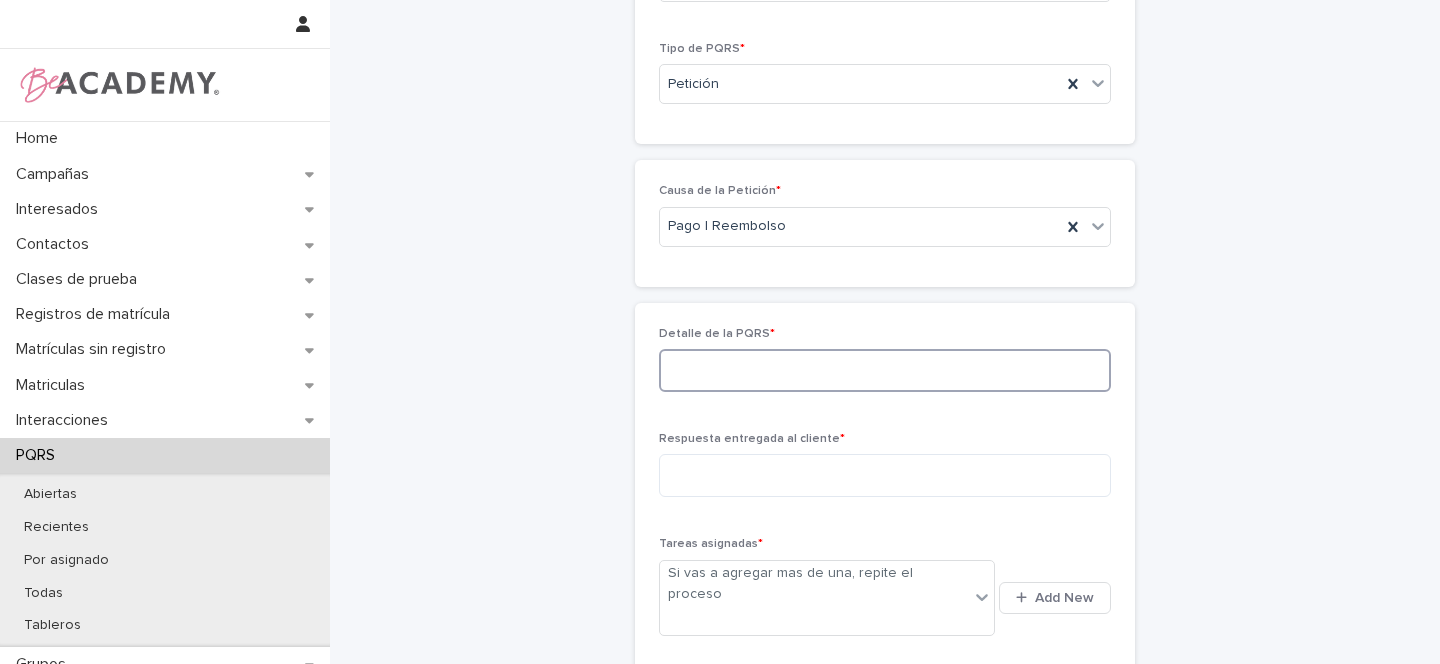 click at bounding box center (885, 370) 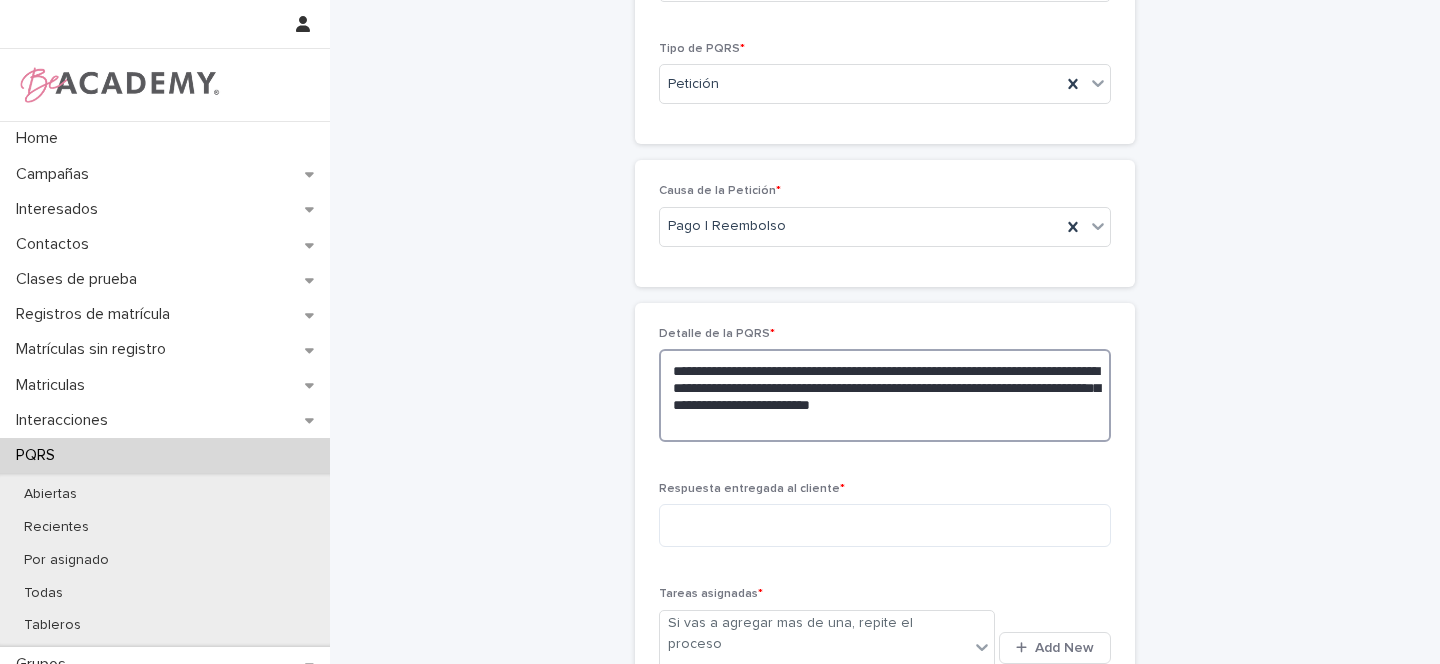 click on "**********" at bounding box center [885, 395] 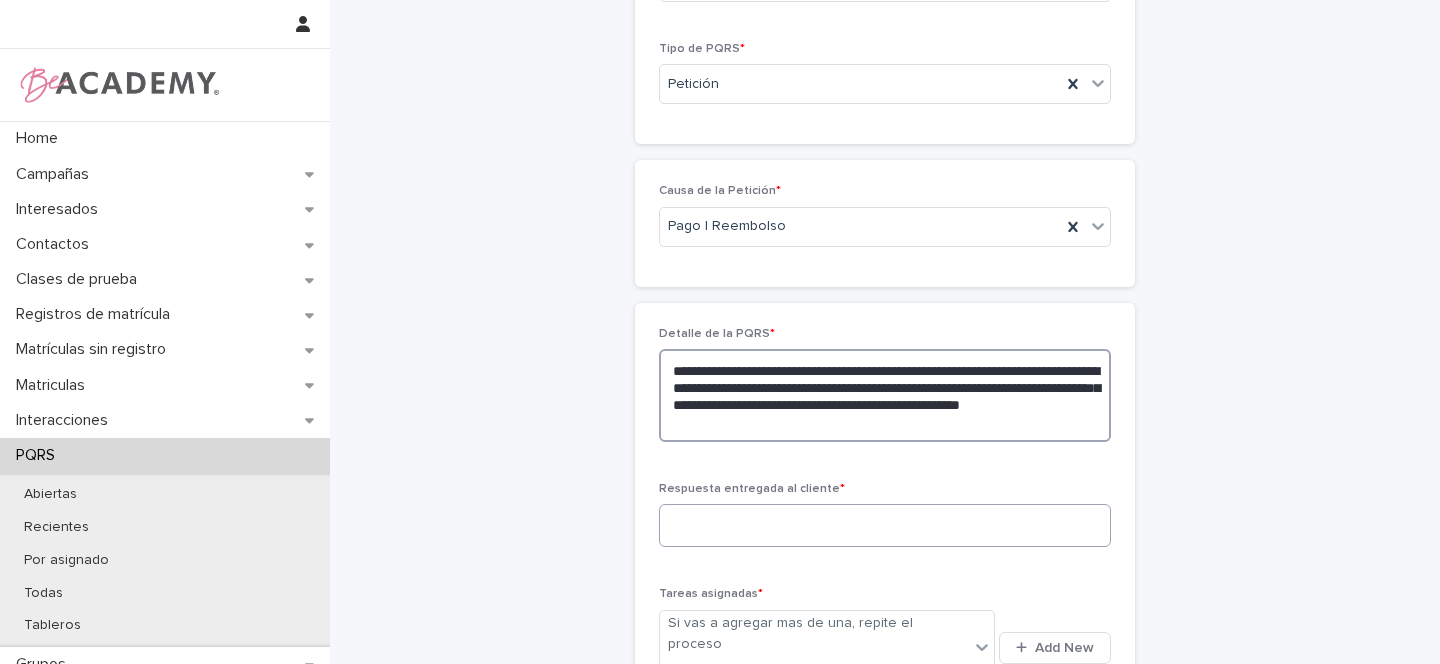 type on "**********" 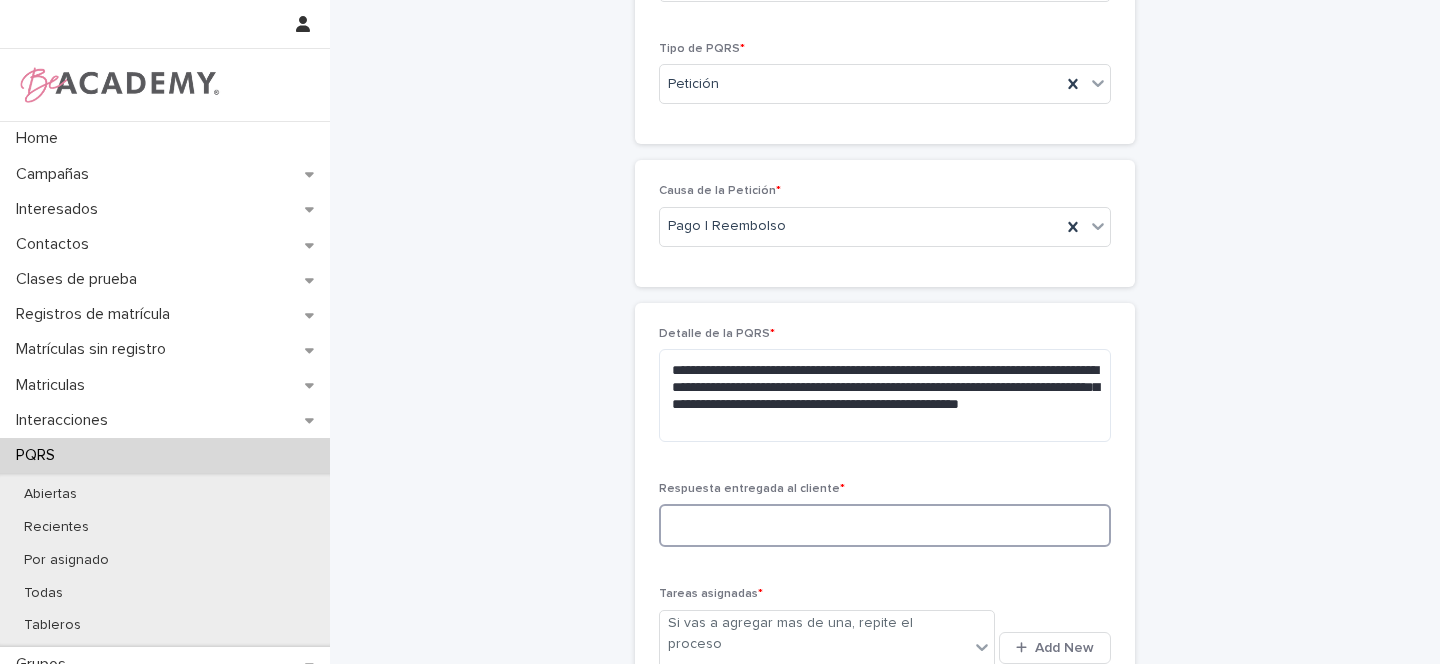 click at bounding box center (885, 525) 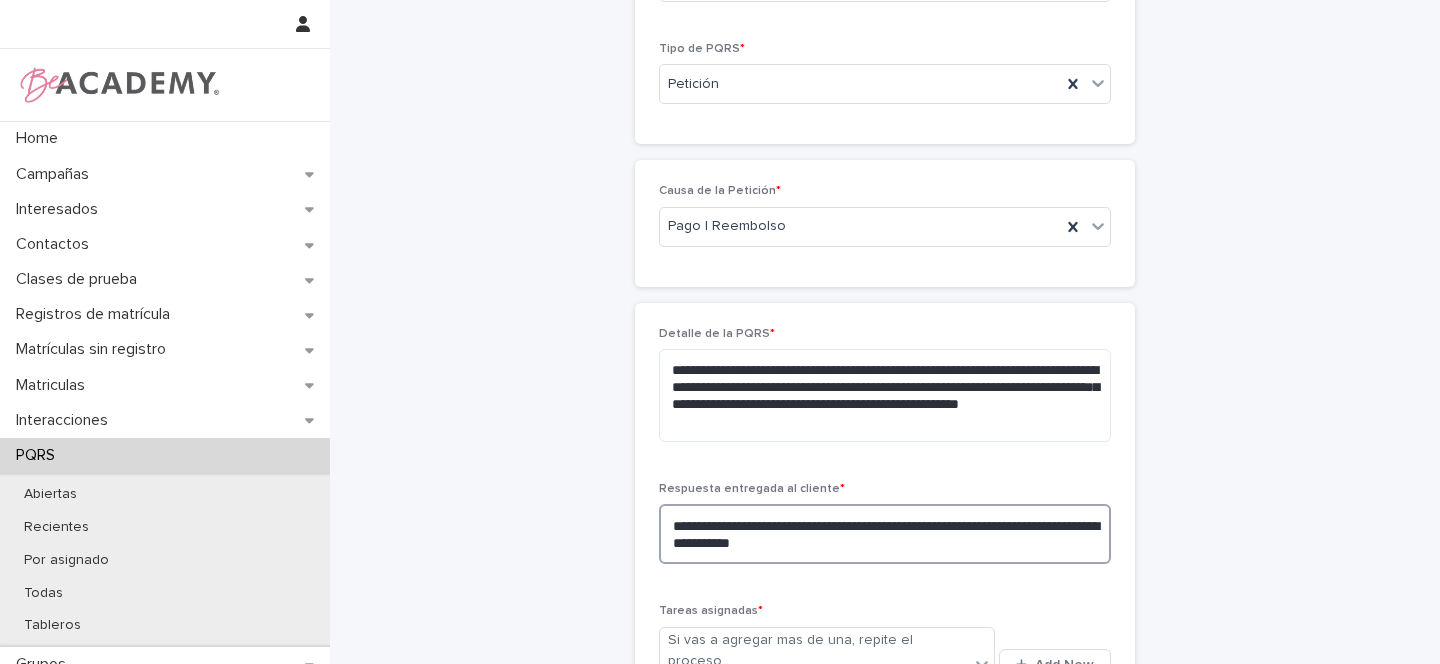click on "**********" at bounding box center (885, 534) 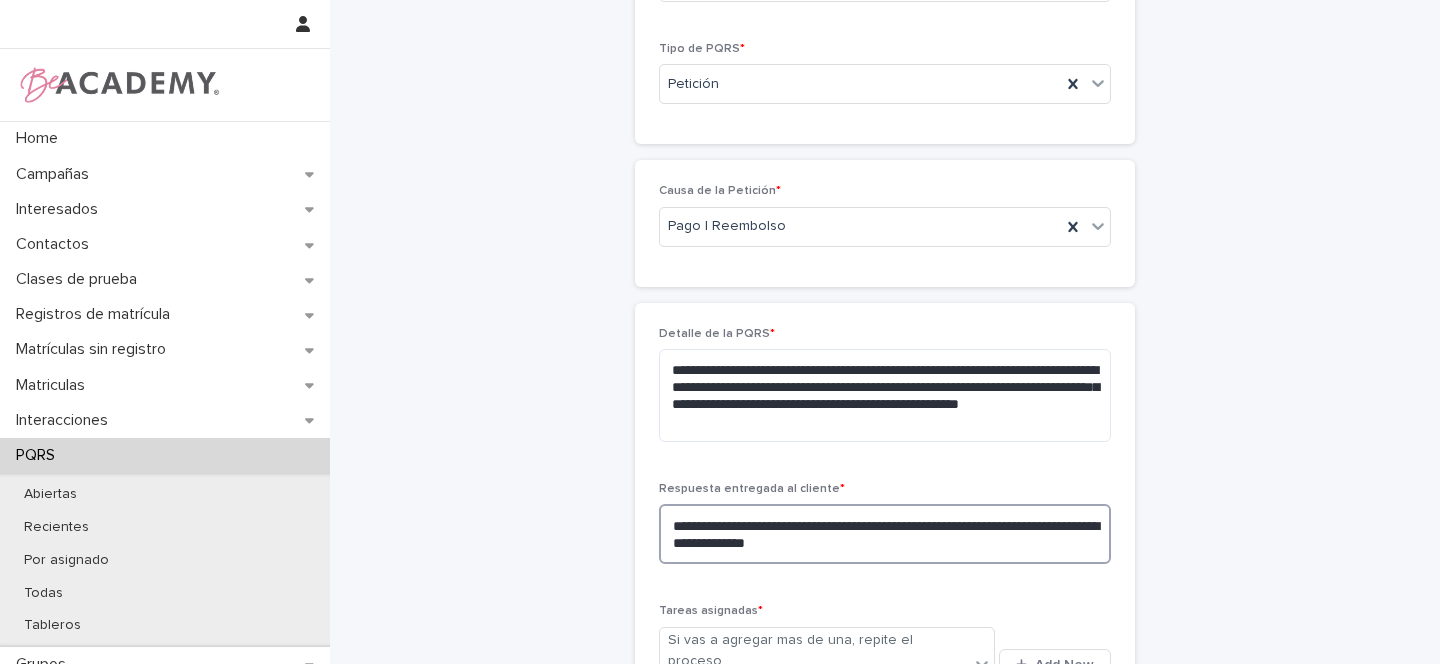 click on "**********" at bounding box center (885, 534) 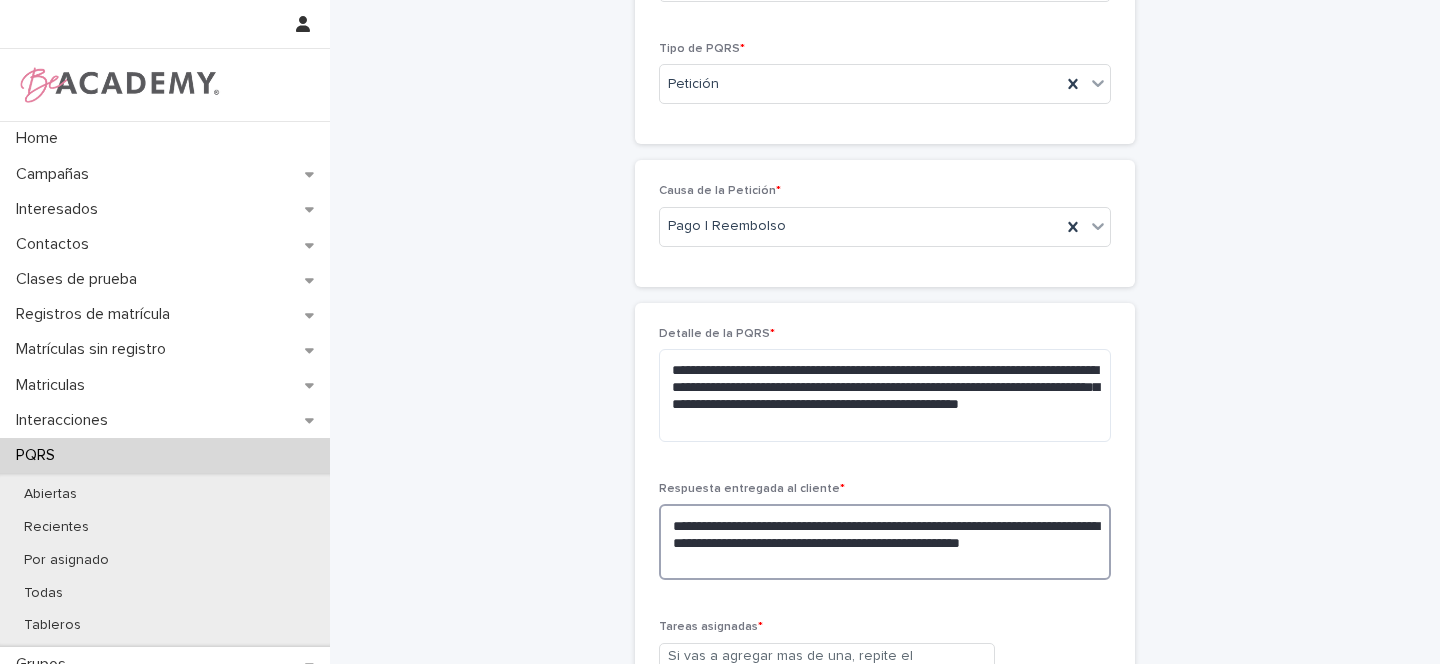 click on "**********" at bounding box center [885, 542] 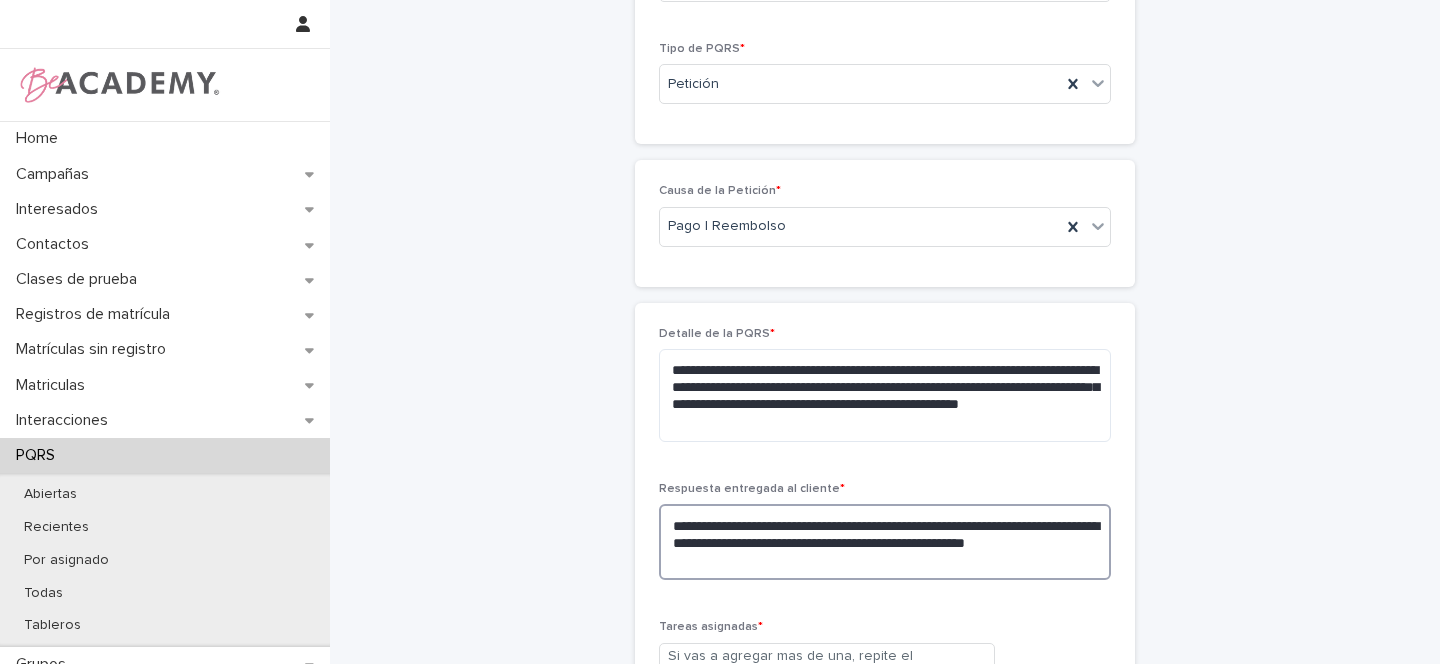 click on "**********" at bounding box center (885, 542) 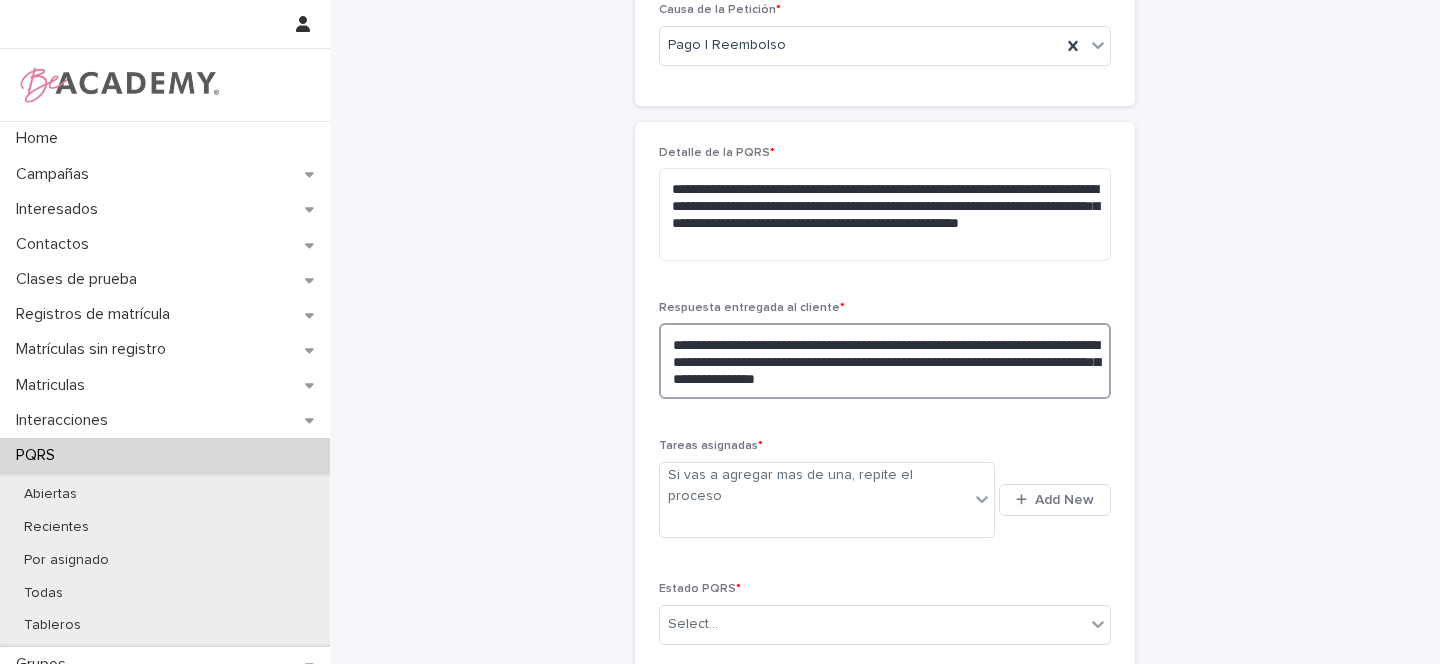 scroll, scrollTop: 677, scrollLeft: 0, axis: vertical 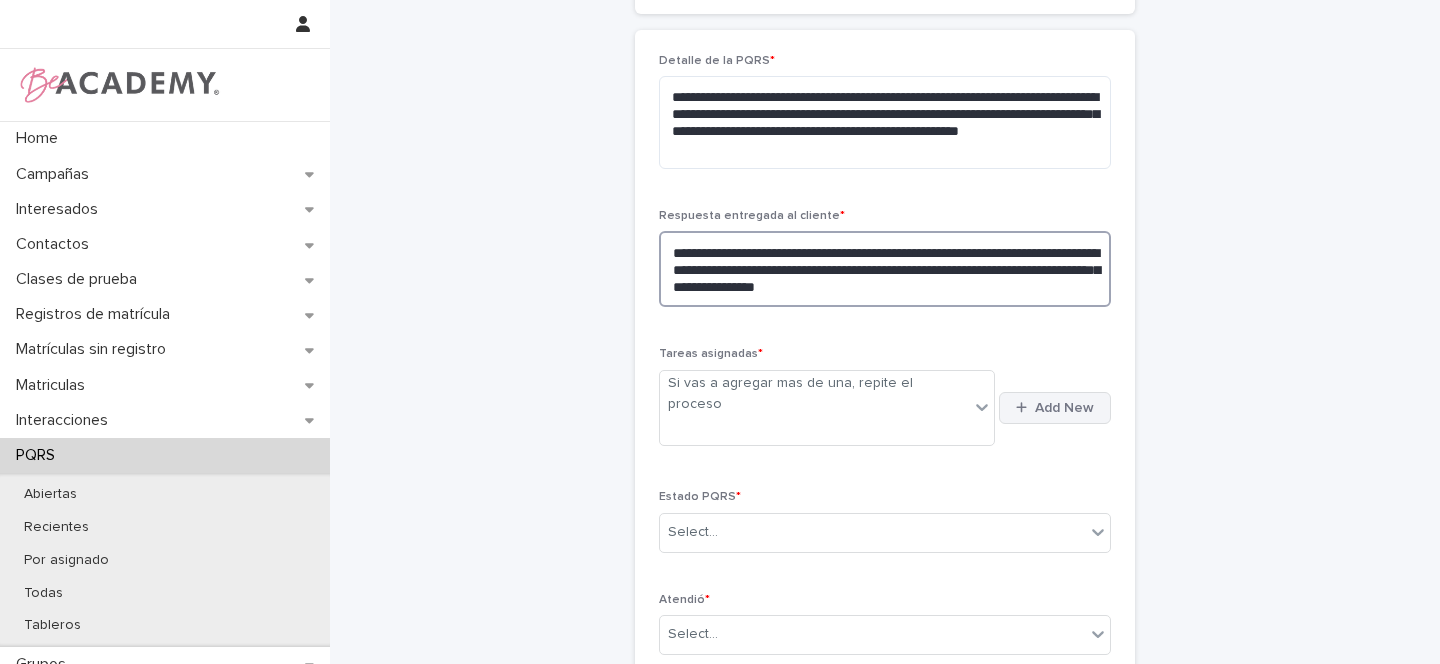 type on "**********" 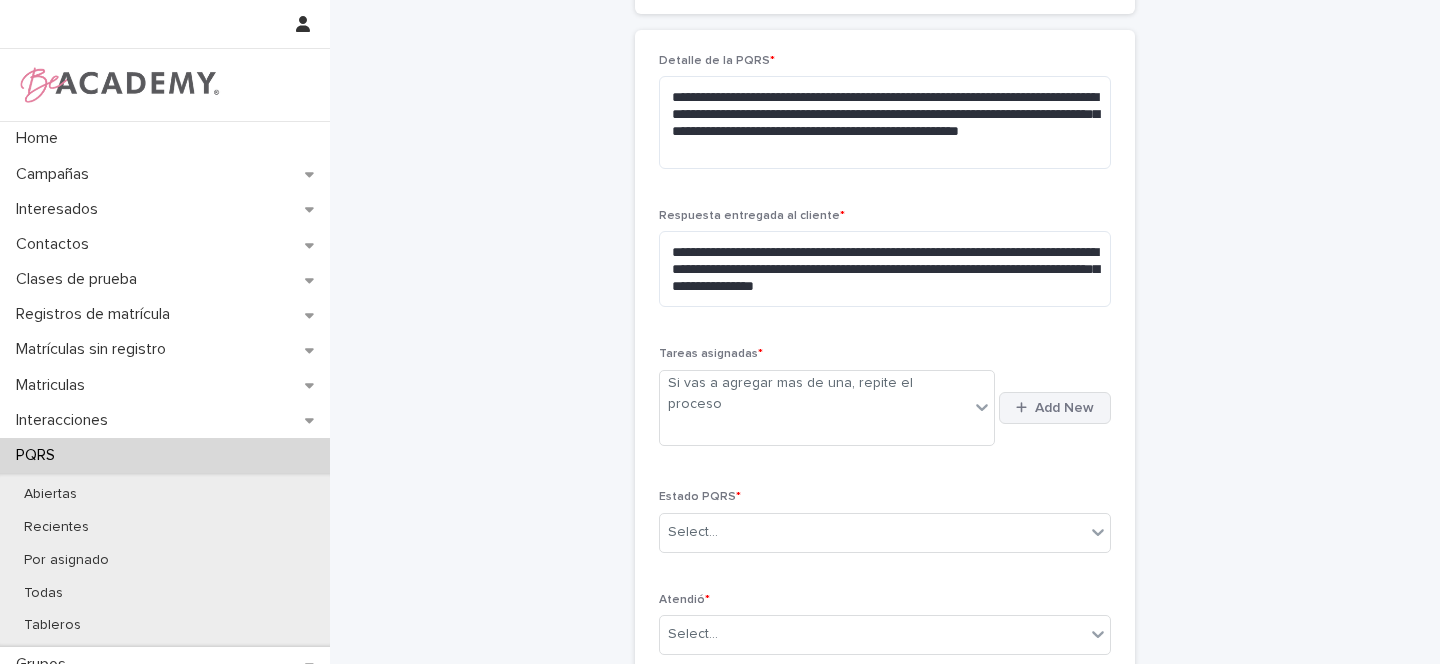 click on "Add New" at bounding box center [1064, 408] 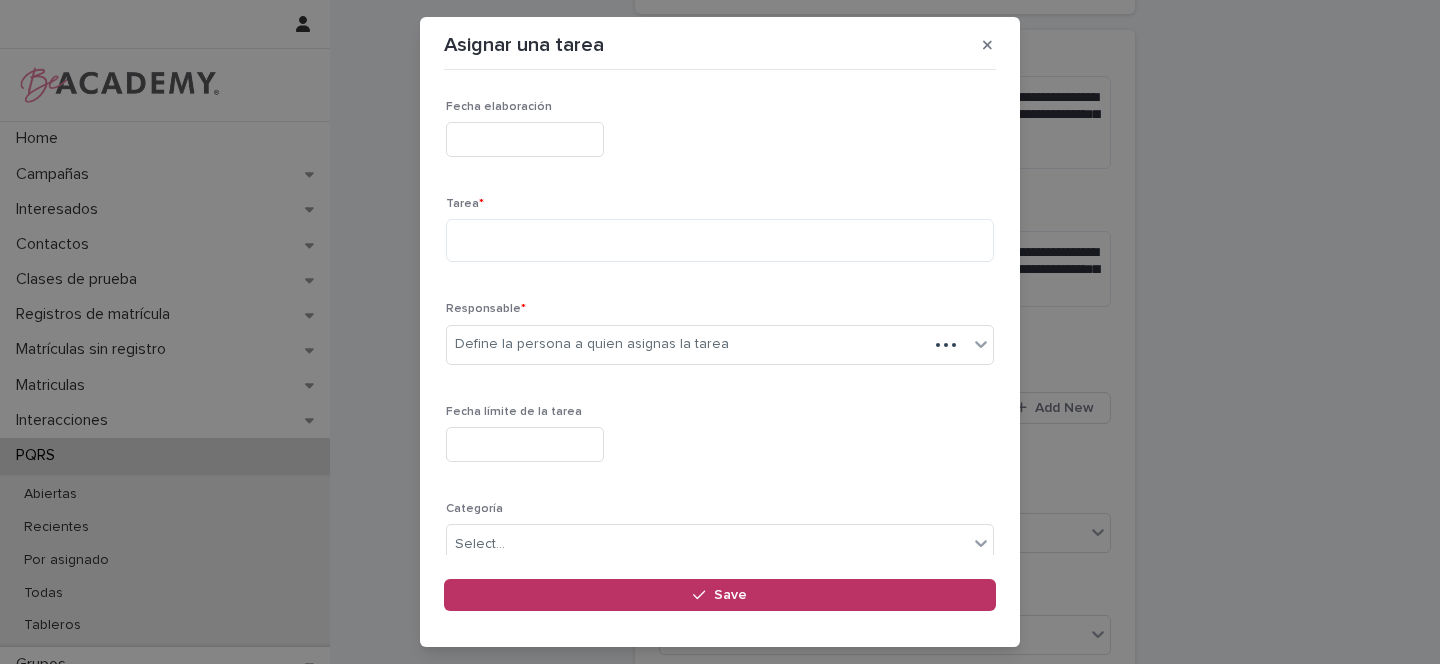 click at bounding box center [525, 139] 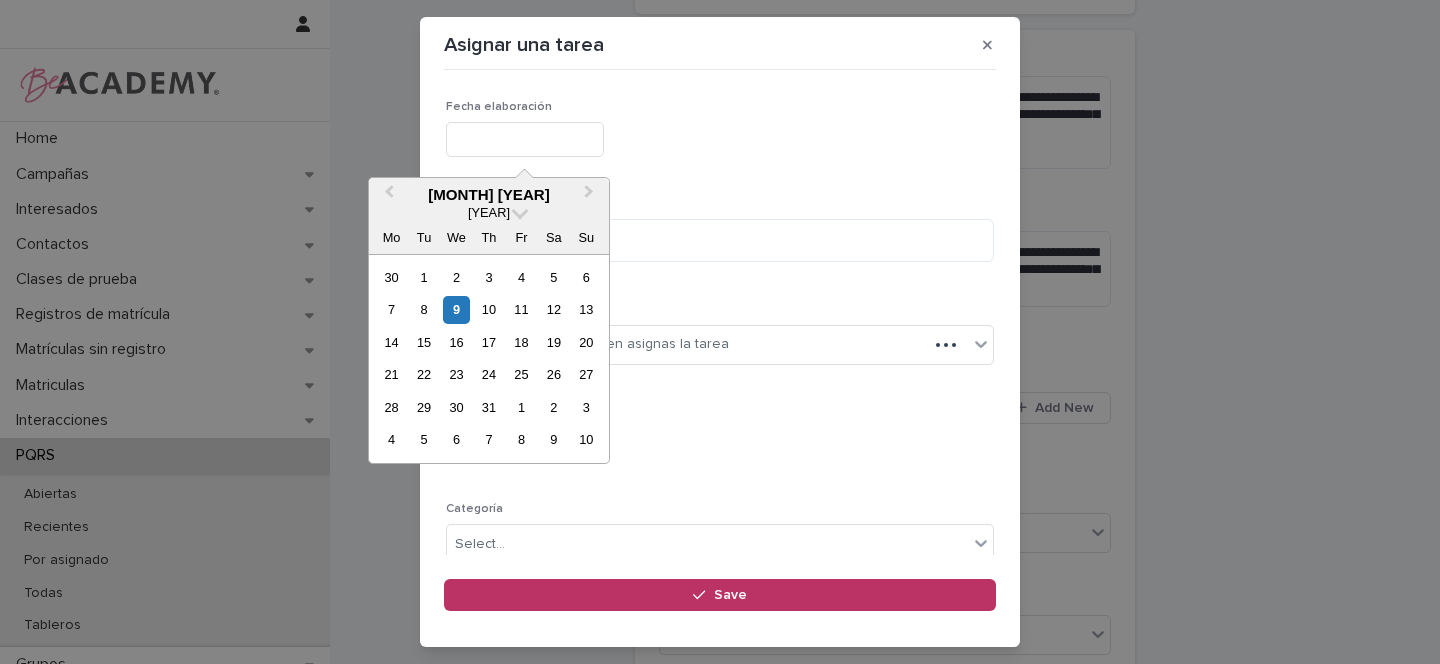 click on "9" at bounding box center (456, 309) 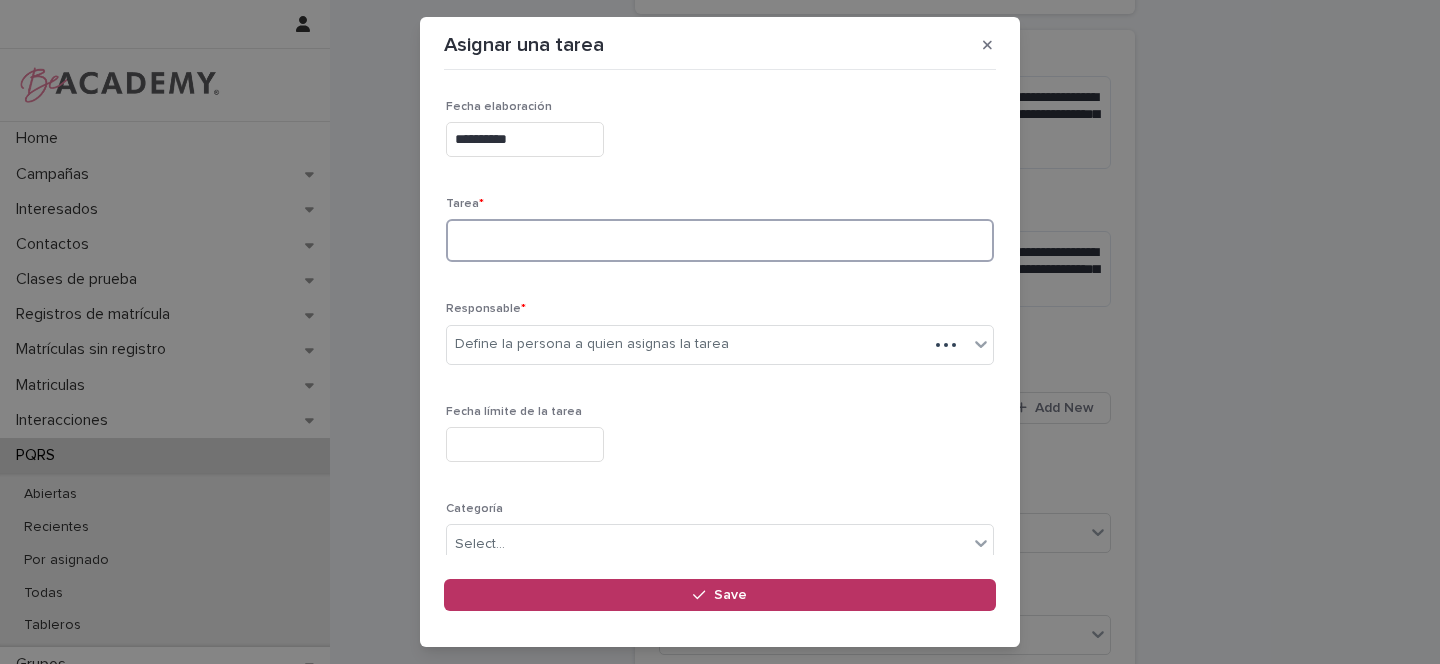 click at bounding box center (720, 240) 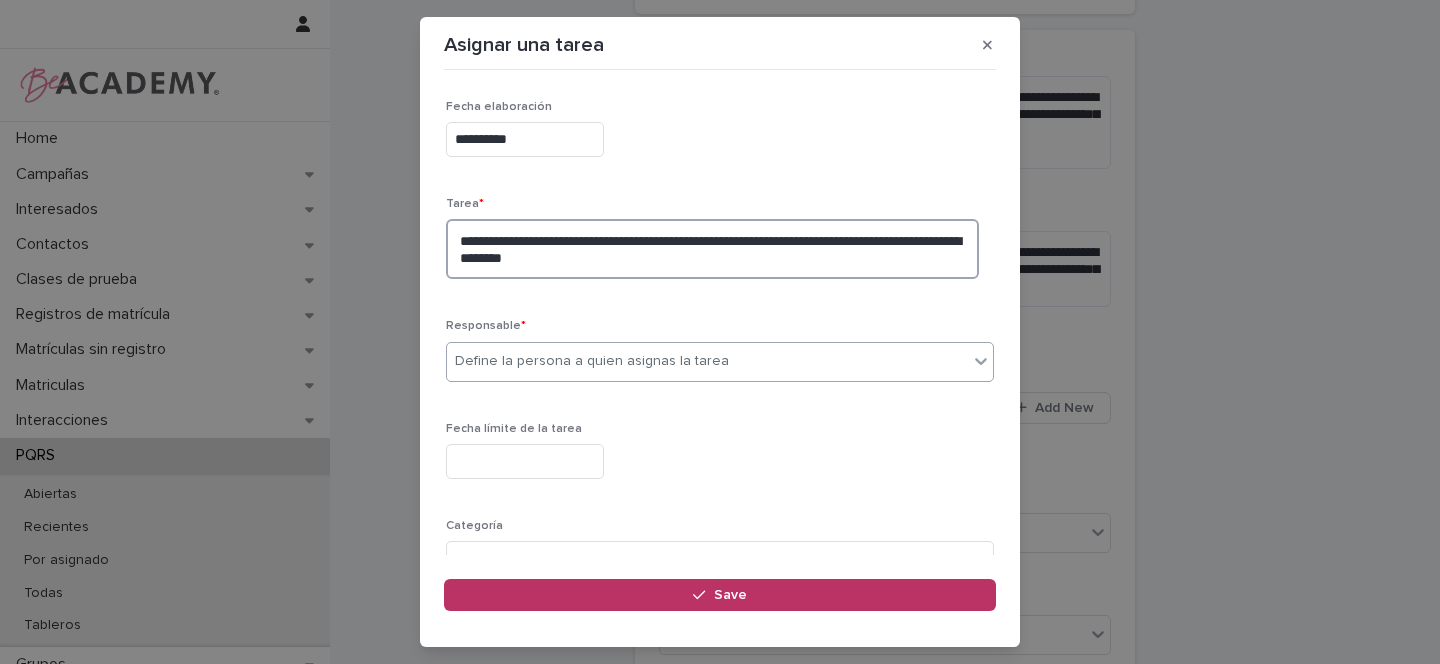 type on "**********" 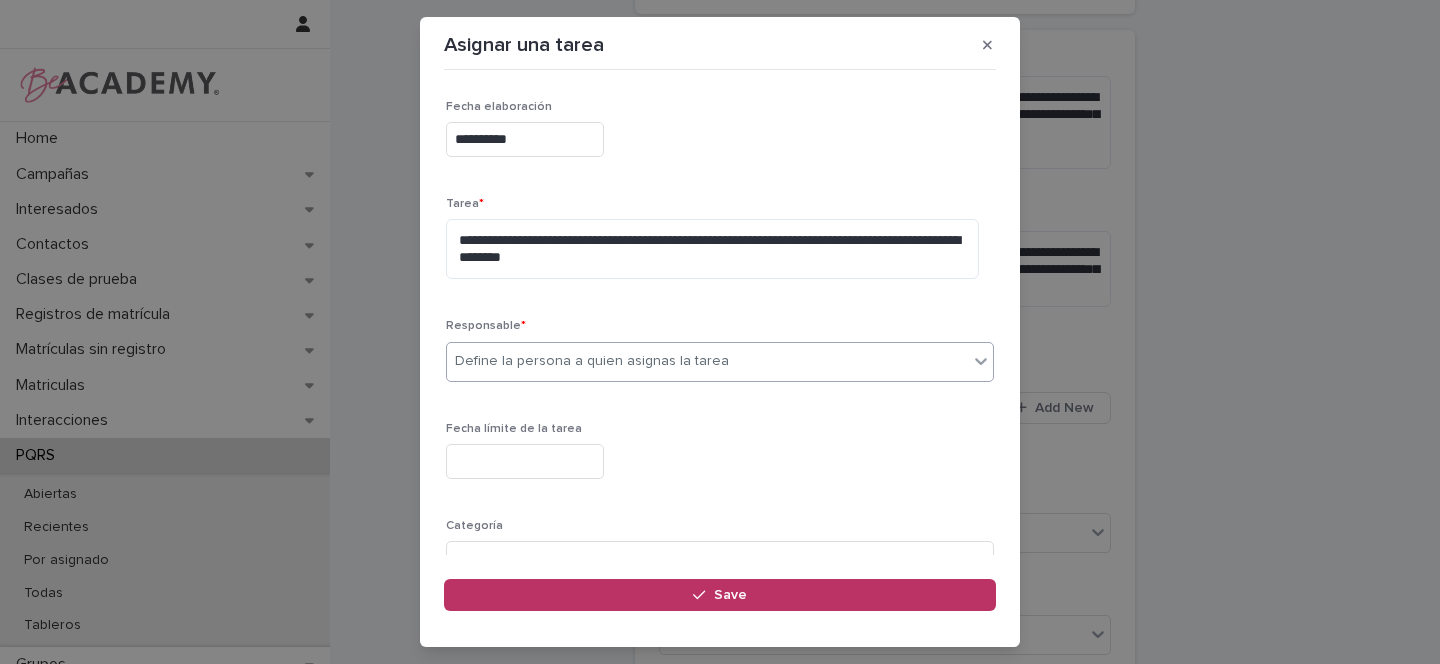 click on "Define la persona a quien asignas la tarea" at bounding box center [707, 361] 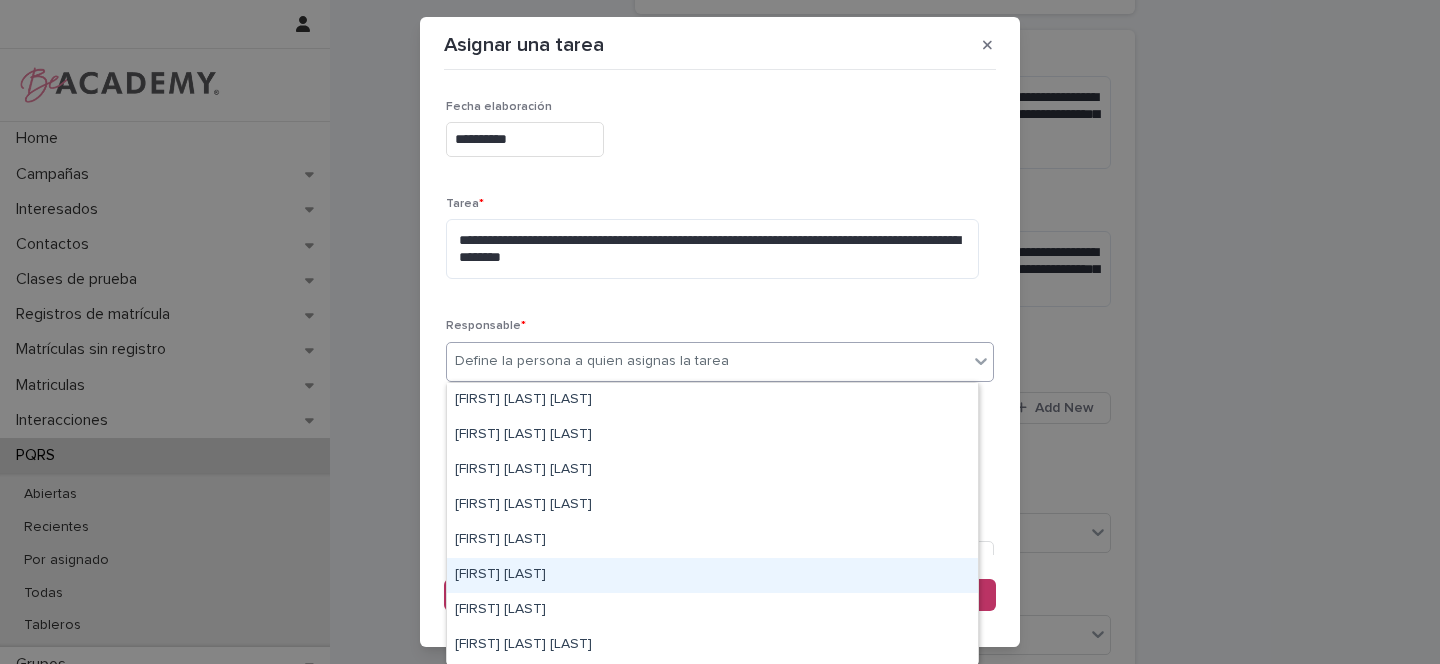 click on "[FIRST] [LAST]" at bounding box center [712, 575] 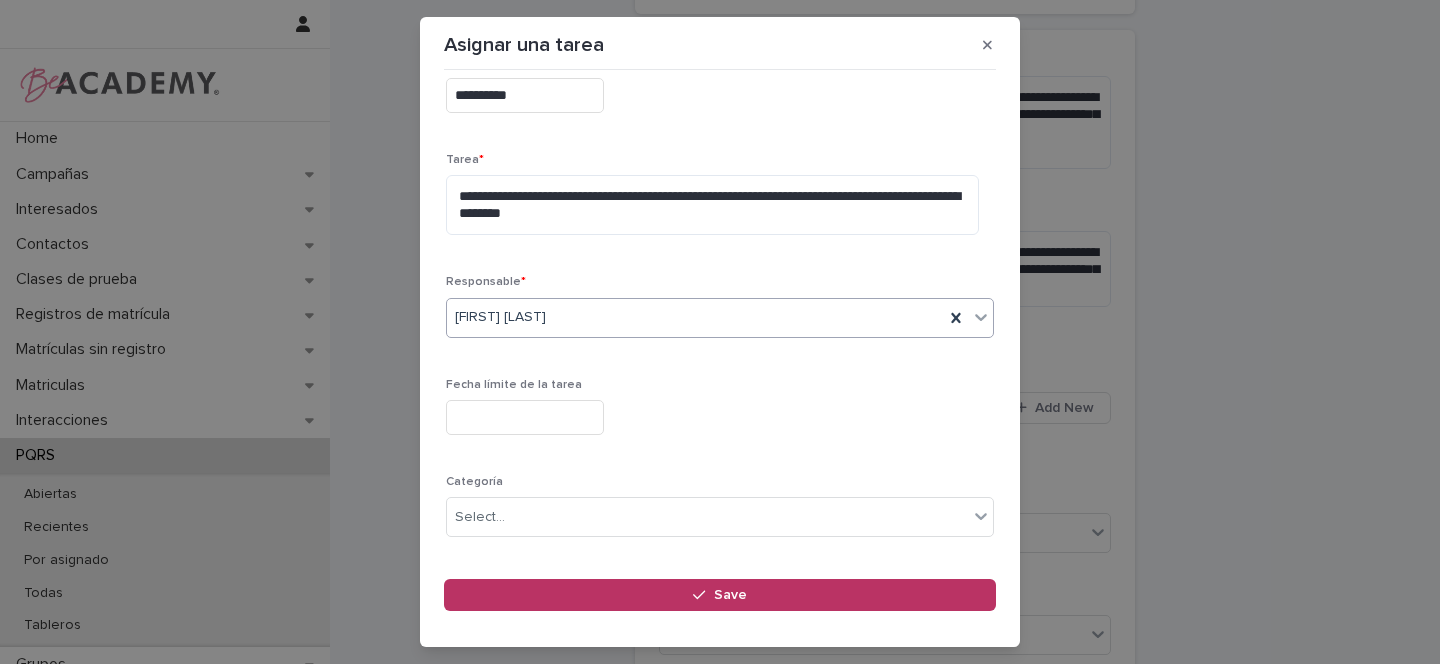 click at bounding box center (525, 417) 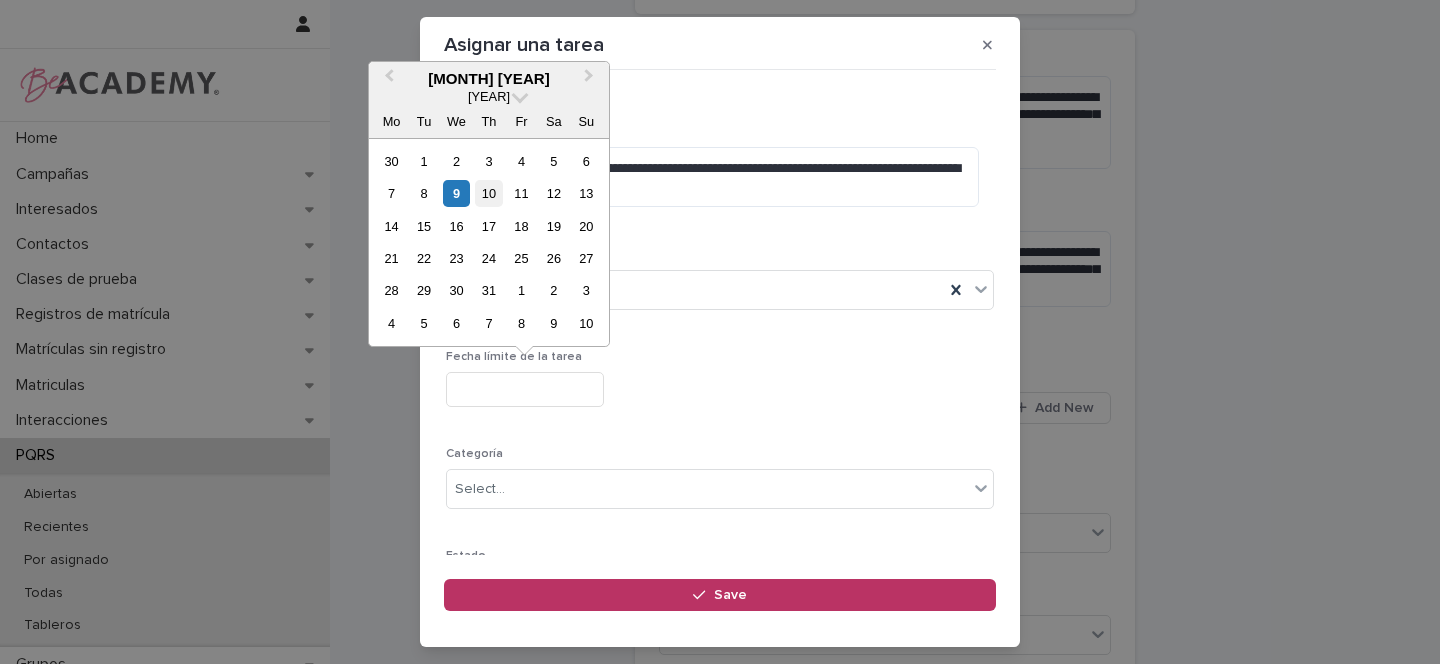 click on "10" at bounding box center [488, 193] 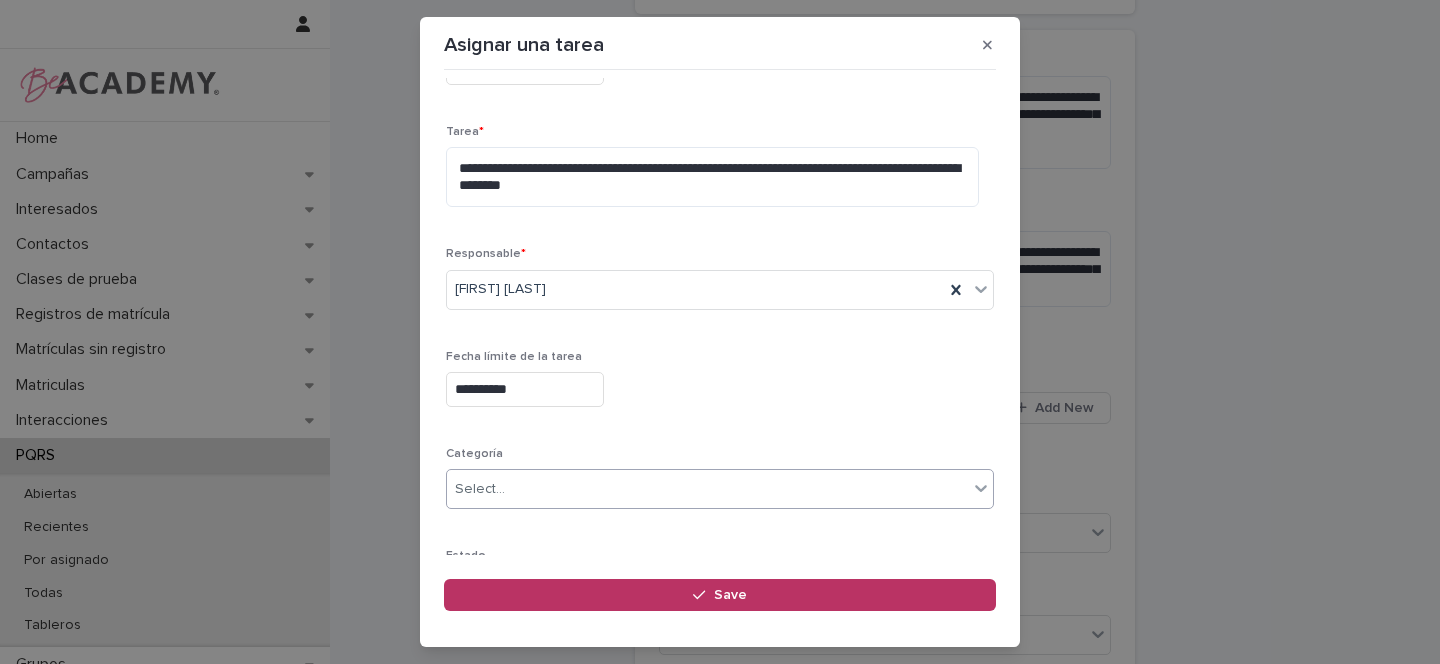 click on "Select..." at bounding box center (707, 489) 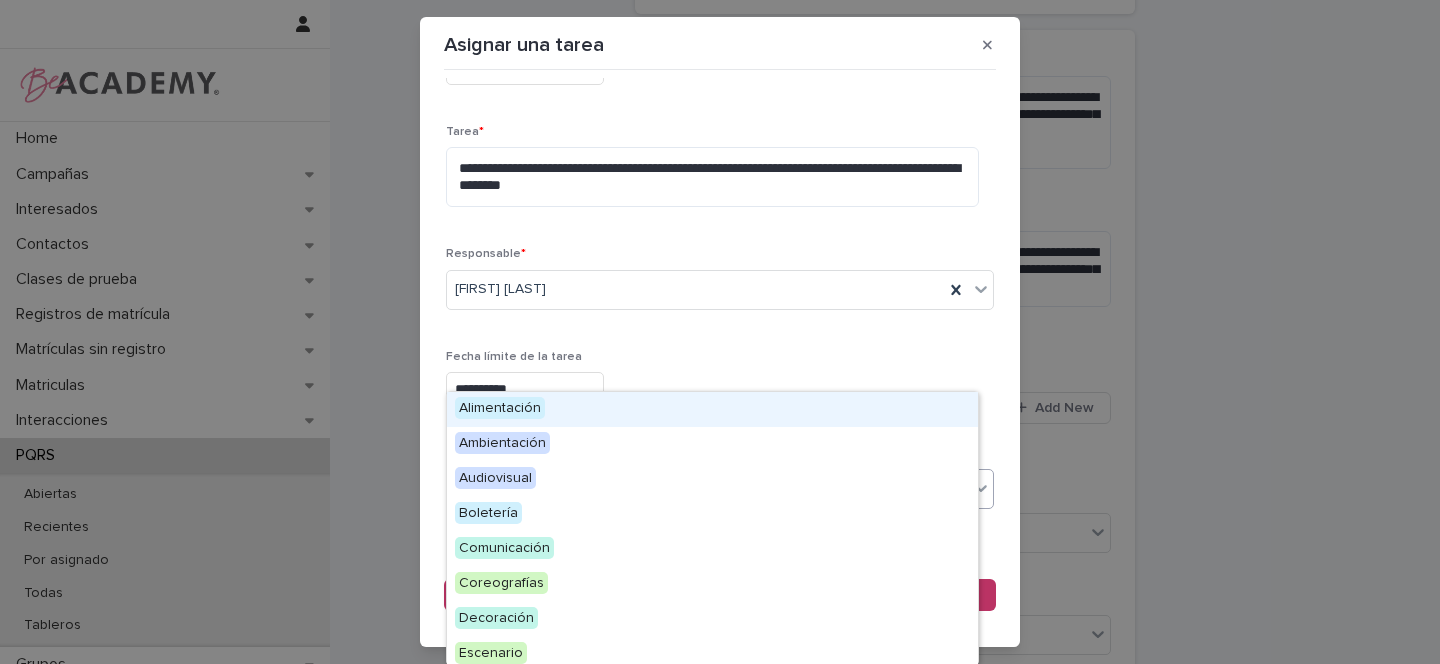 scroll, scrollTop: 190, scrollLeft: 0, axis: vertical 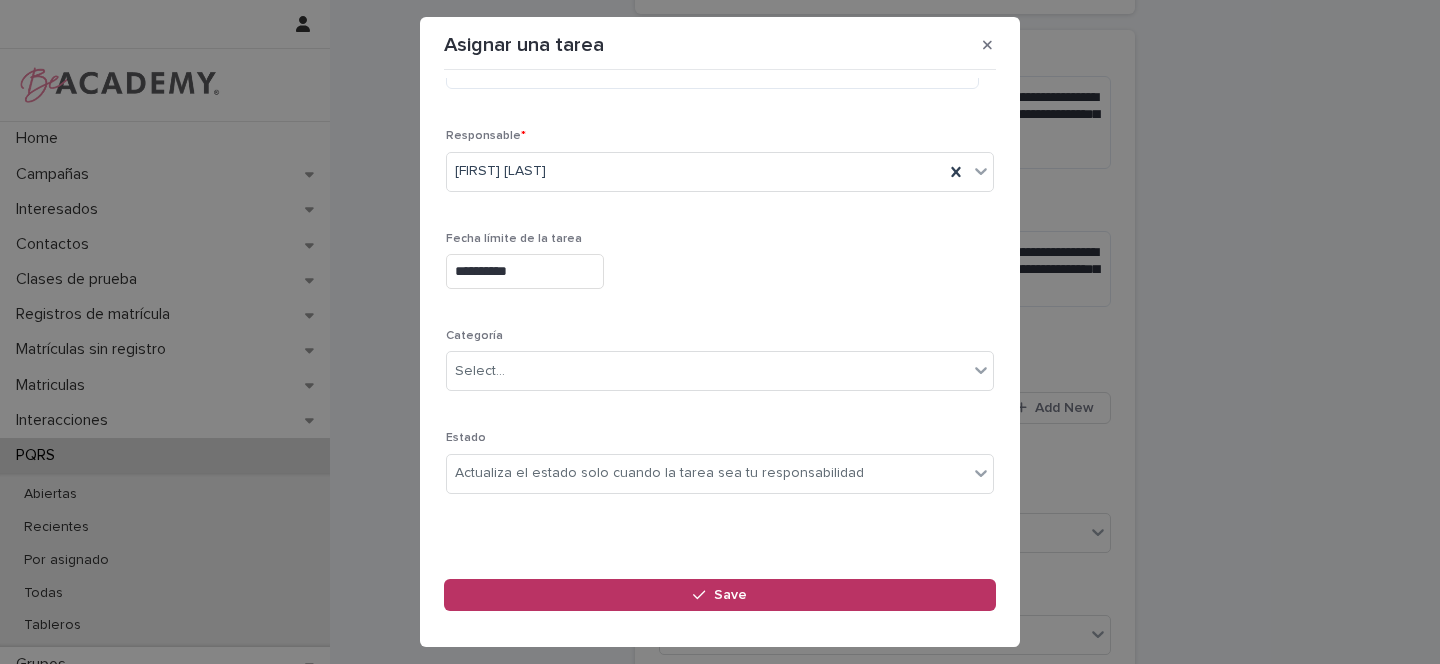 click on "**********" at bounding box center (720, 268) 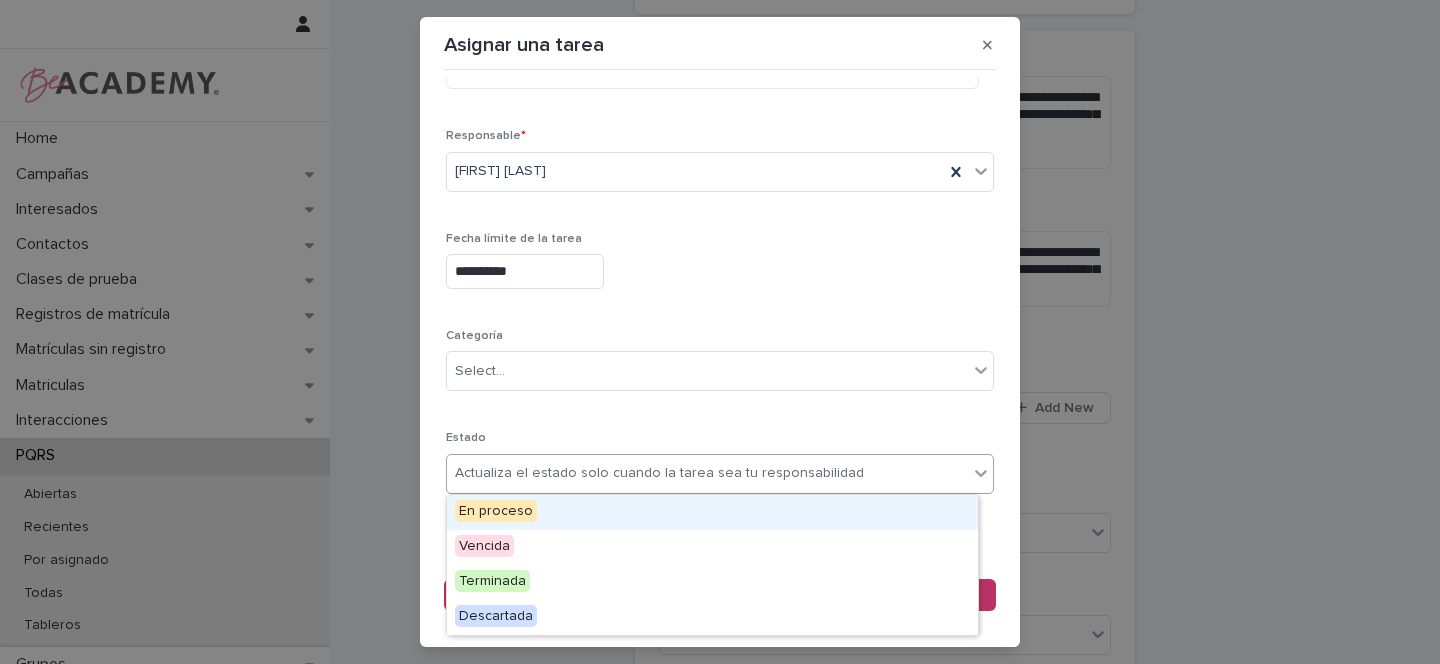 click on "Actualiza el estado solo cuando la tarea sea tu responsabilidad" at bounding box center [659, 473] 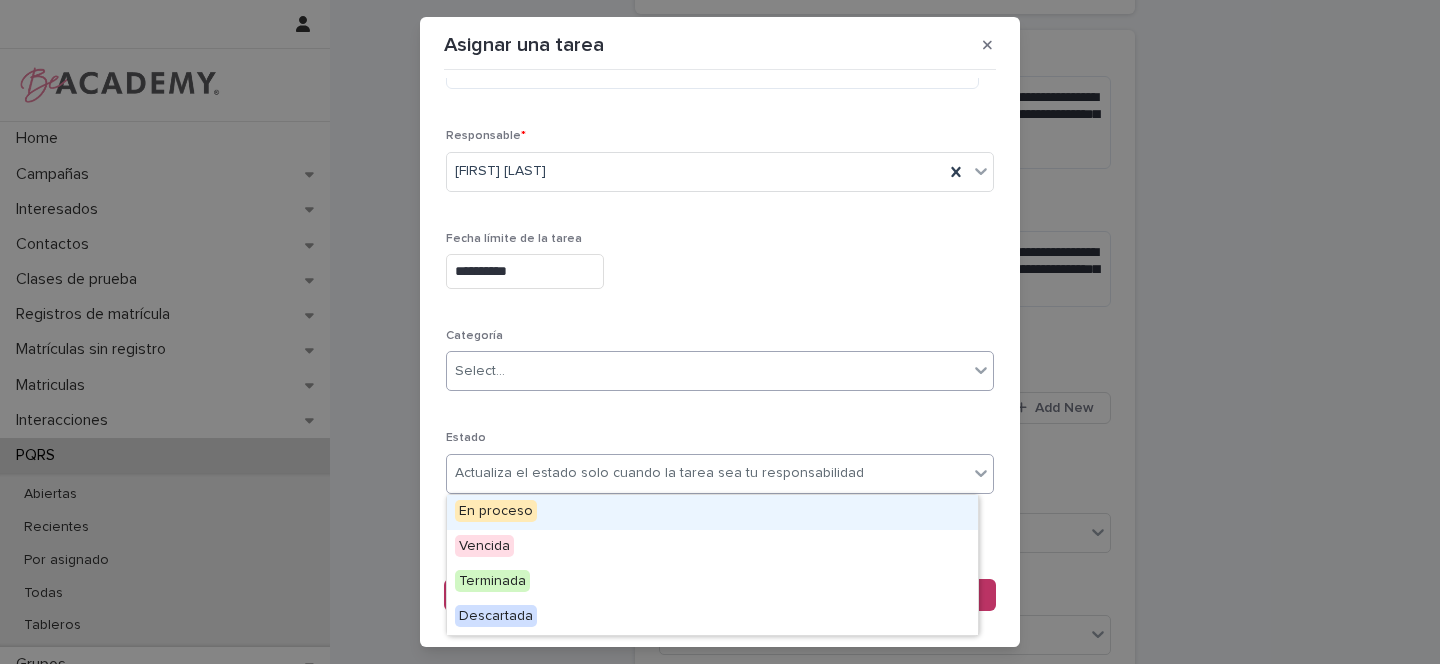 click on "Select..." at bounding box center [707, 371] 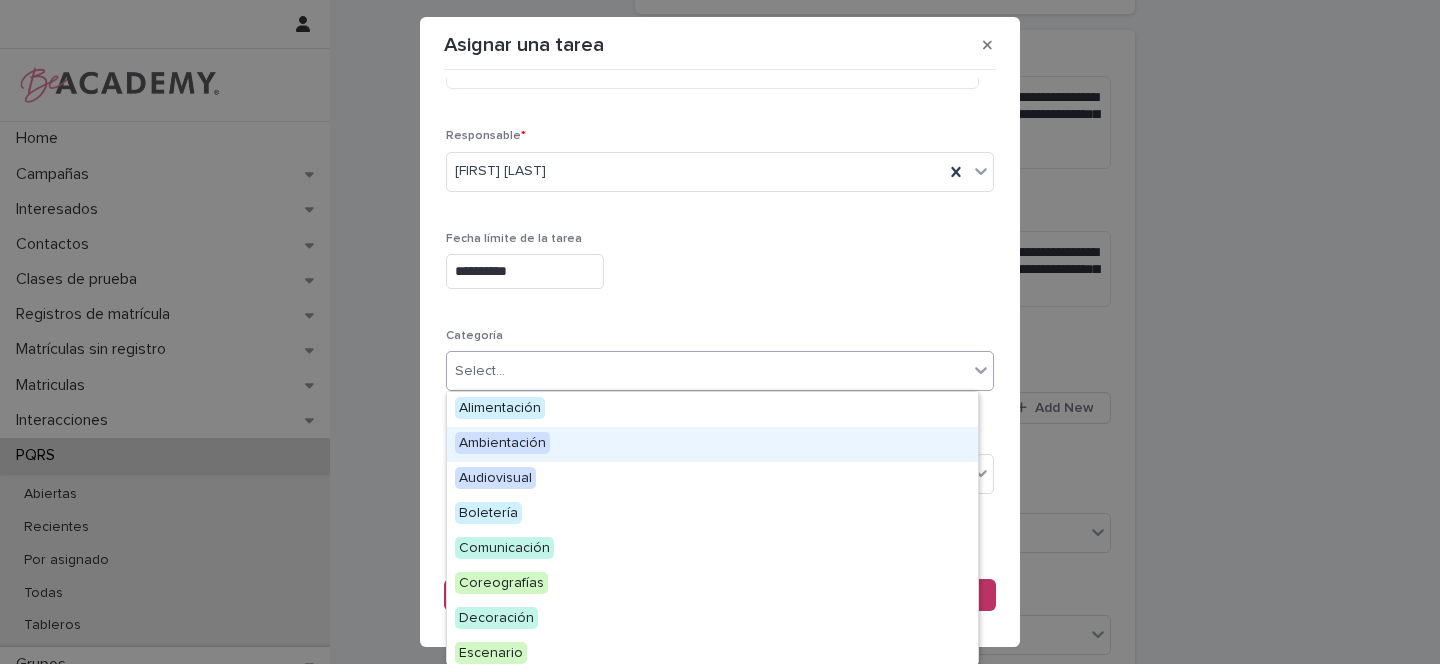 click on "**********" at bounding box center [720, 271] 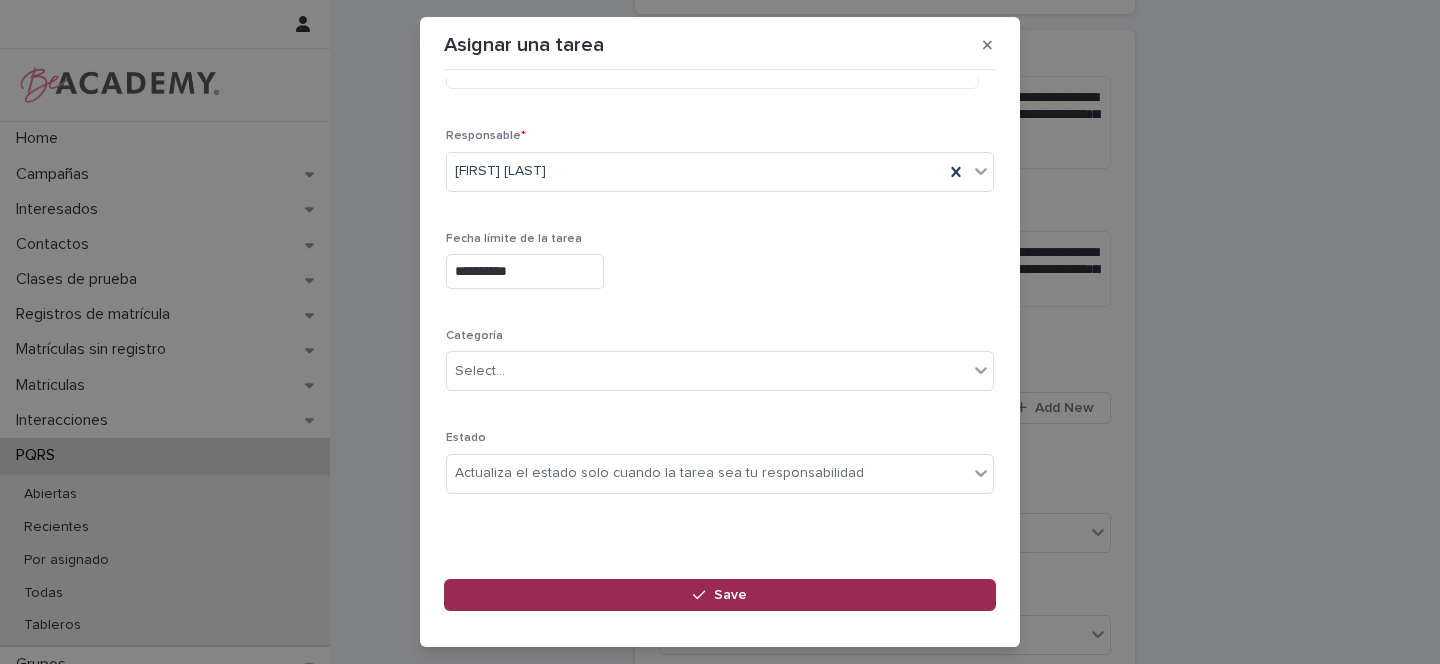 click on "Save" at bounding box center (730, 595) 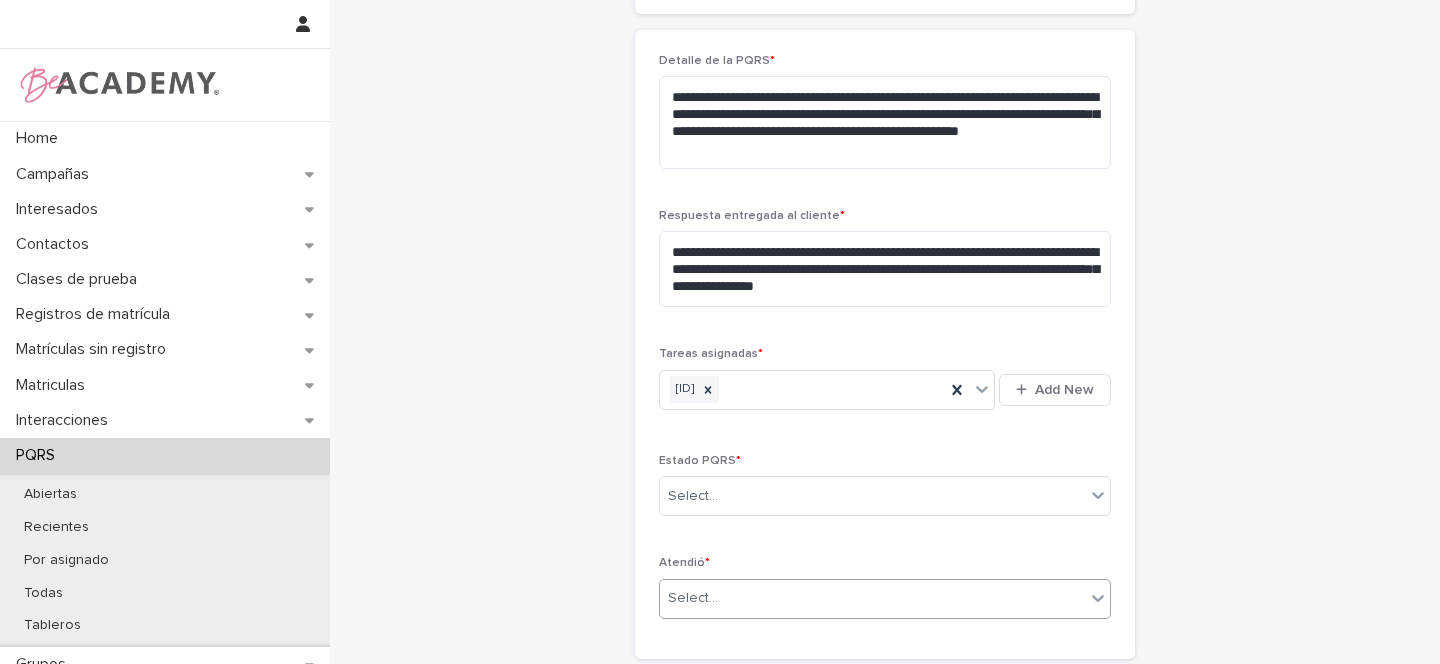 scroll, scrollTop: 836, scrollLeft: 0, axis: vertical 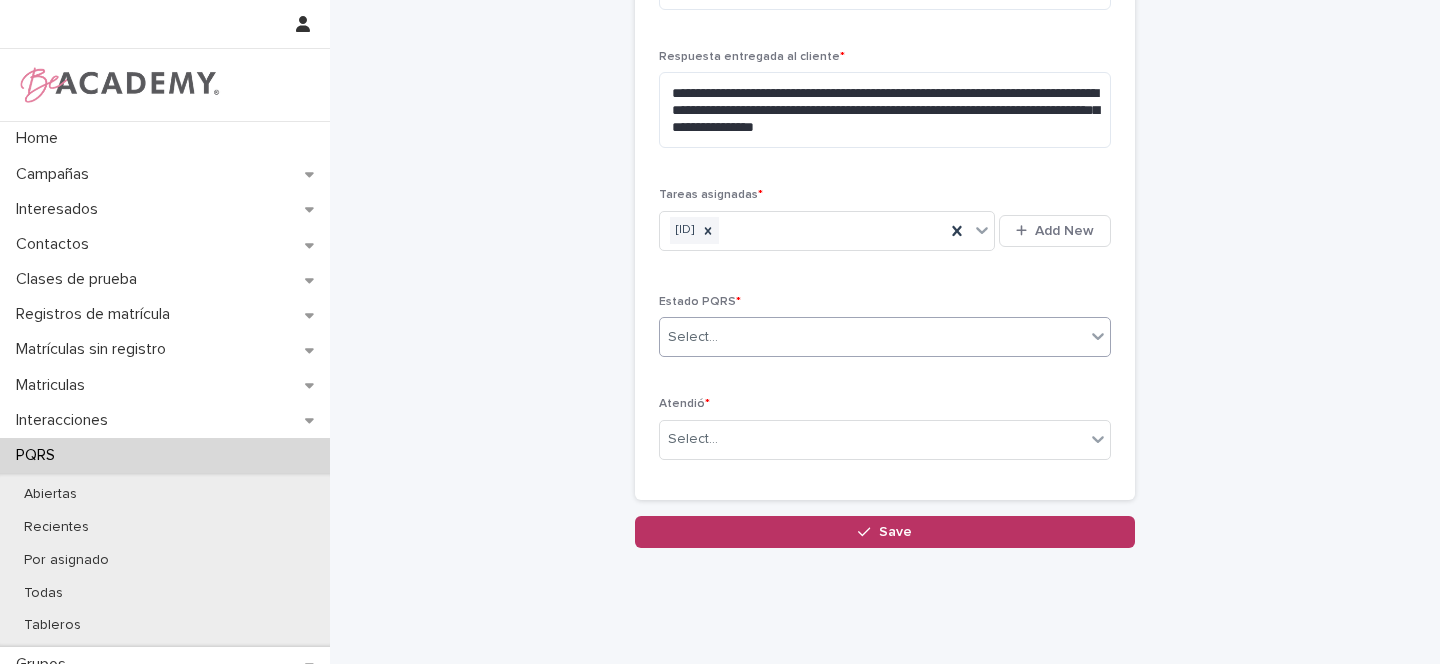 click on "Select..." at bounding box center [872, 337] 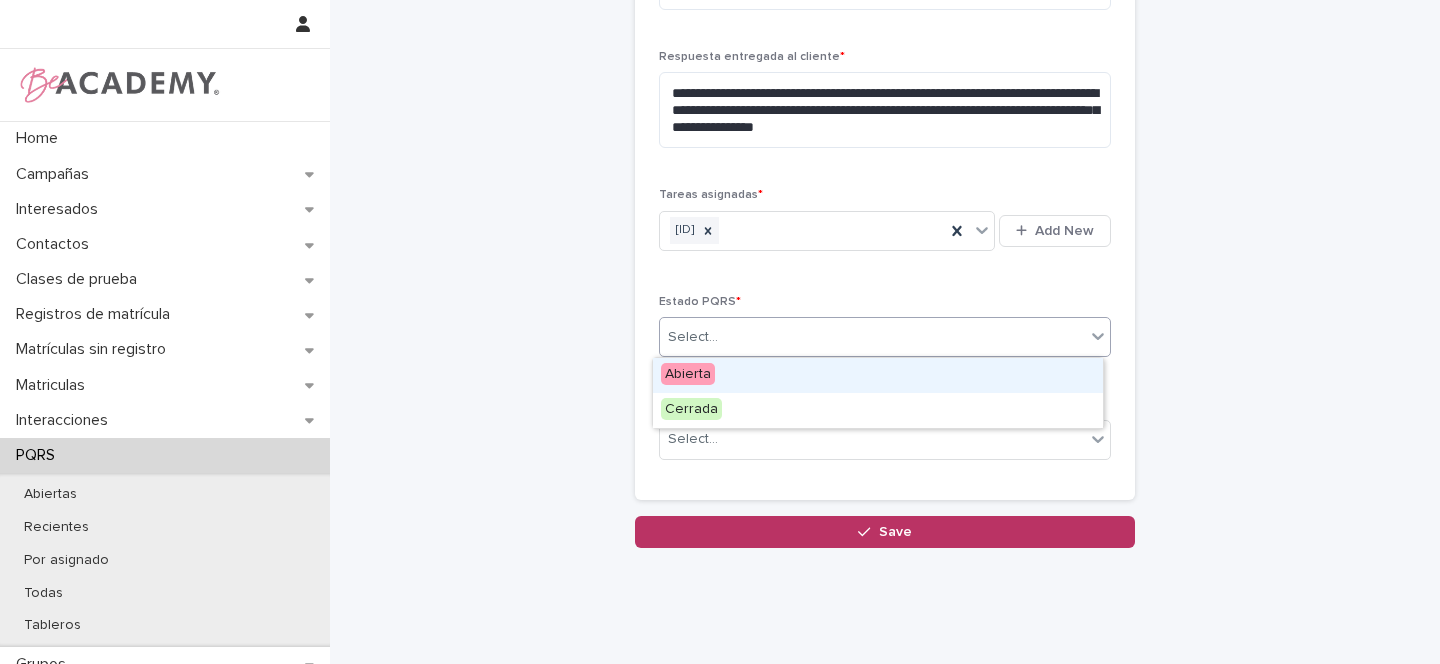 click on "Abierta" at bounding box center [688, 374] 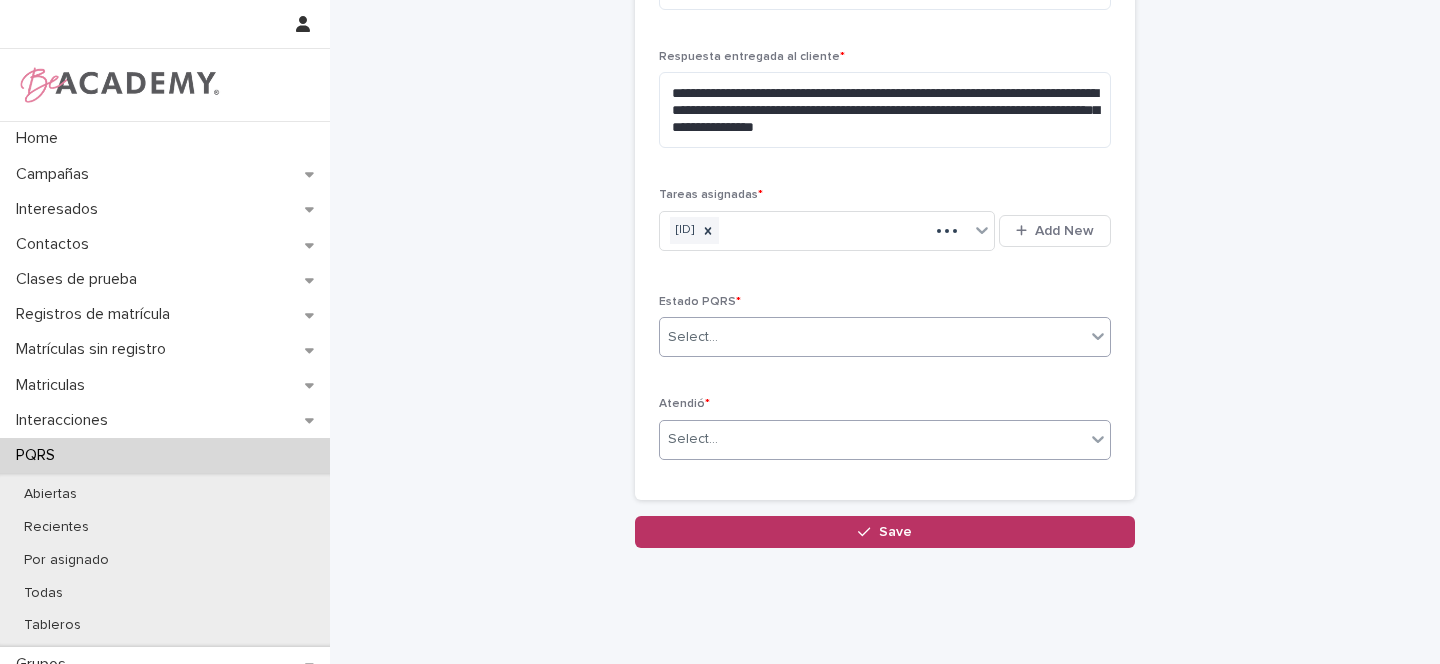 click on "Select..." at bounding box center [693, 439] 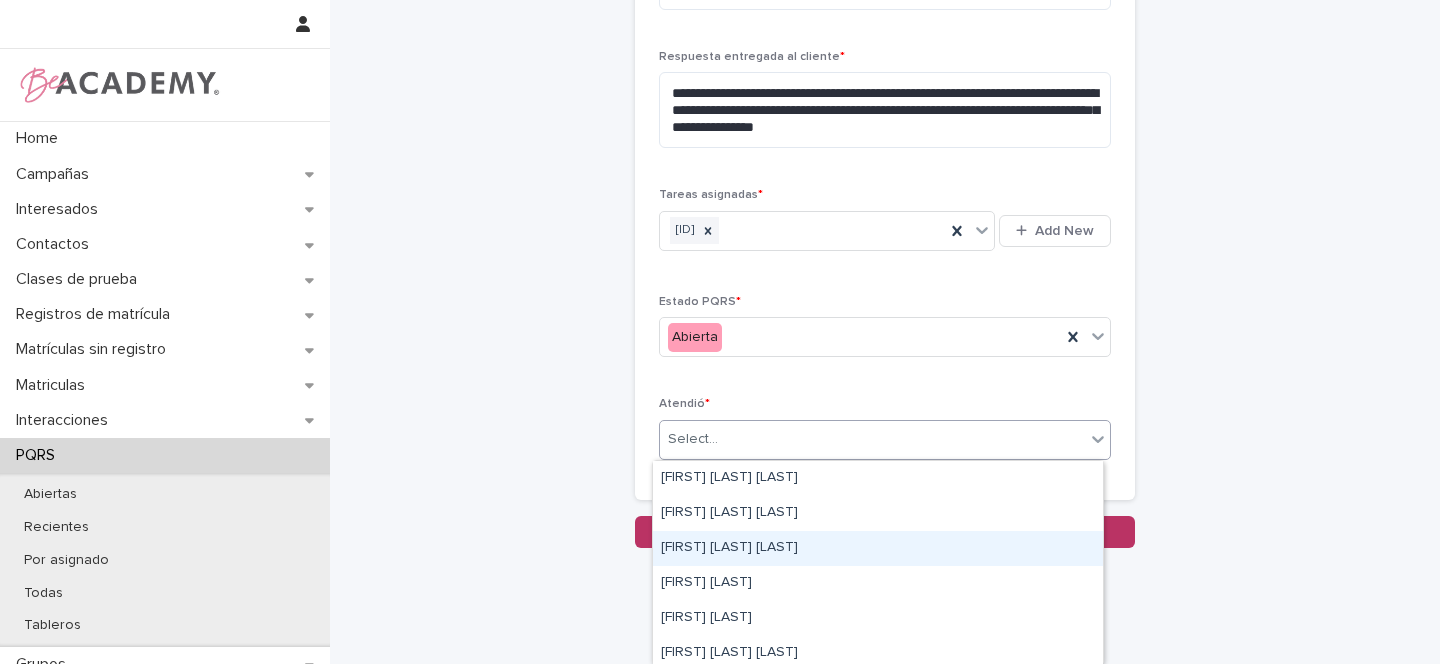 click on "[FIRST] [LAST] [LAST]" at bounding box center [878, 548] 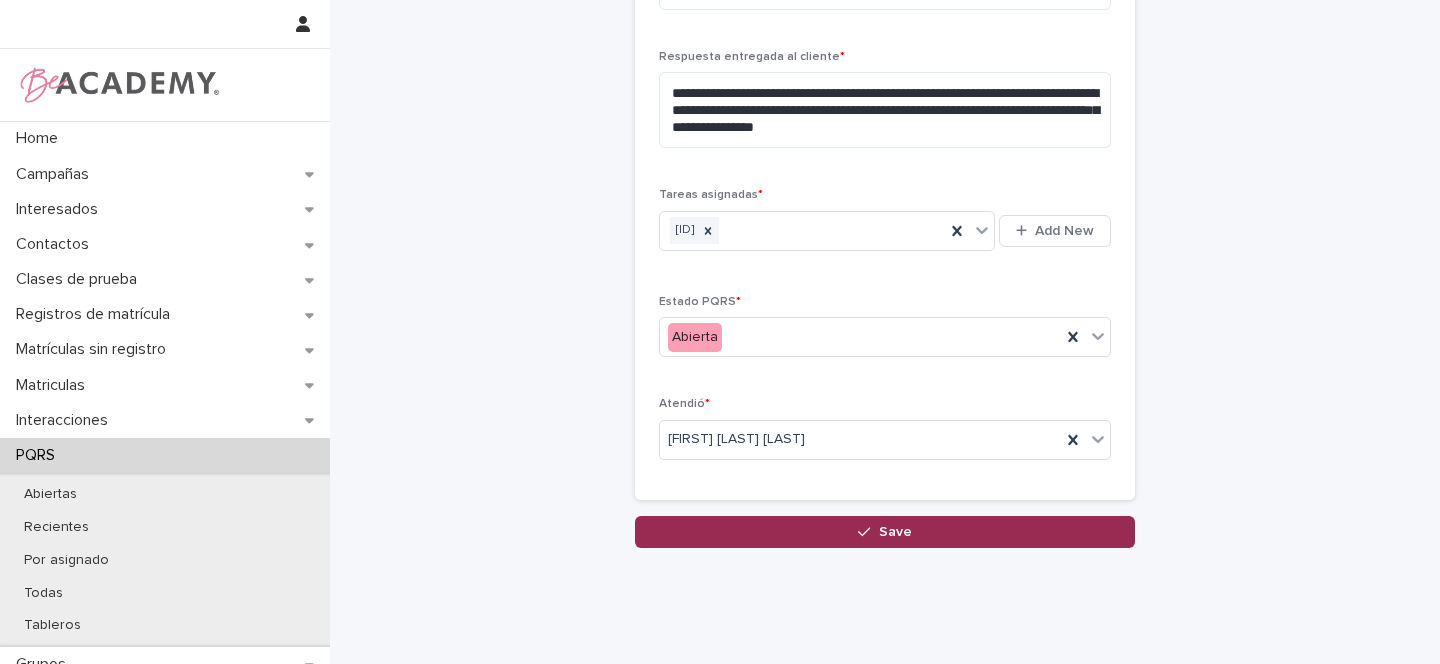 click at bounding box center [868, 532] 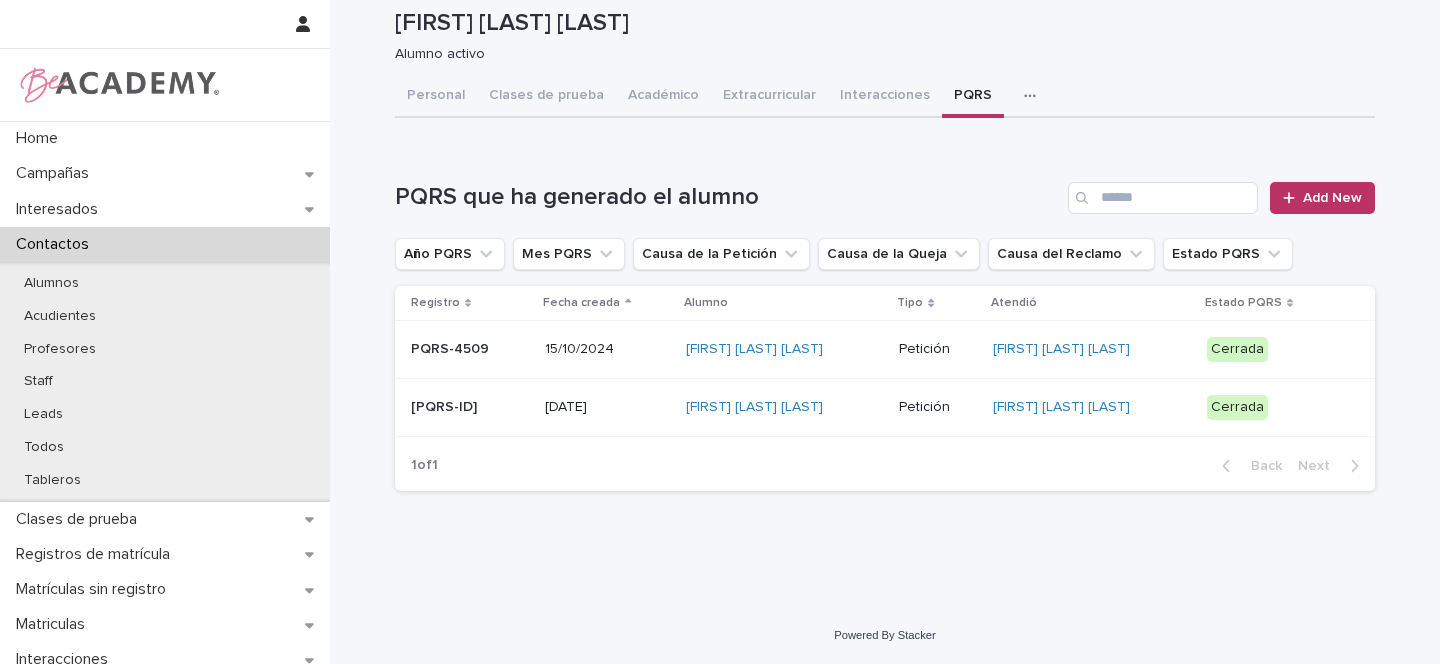 scroll, scrollTop: 0, scrollLeft: 0, axis: both 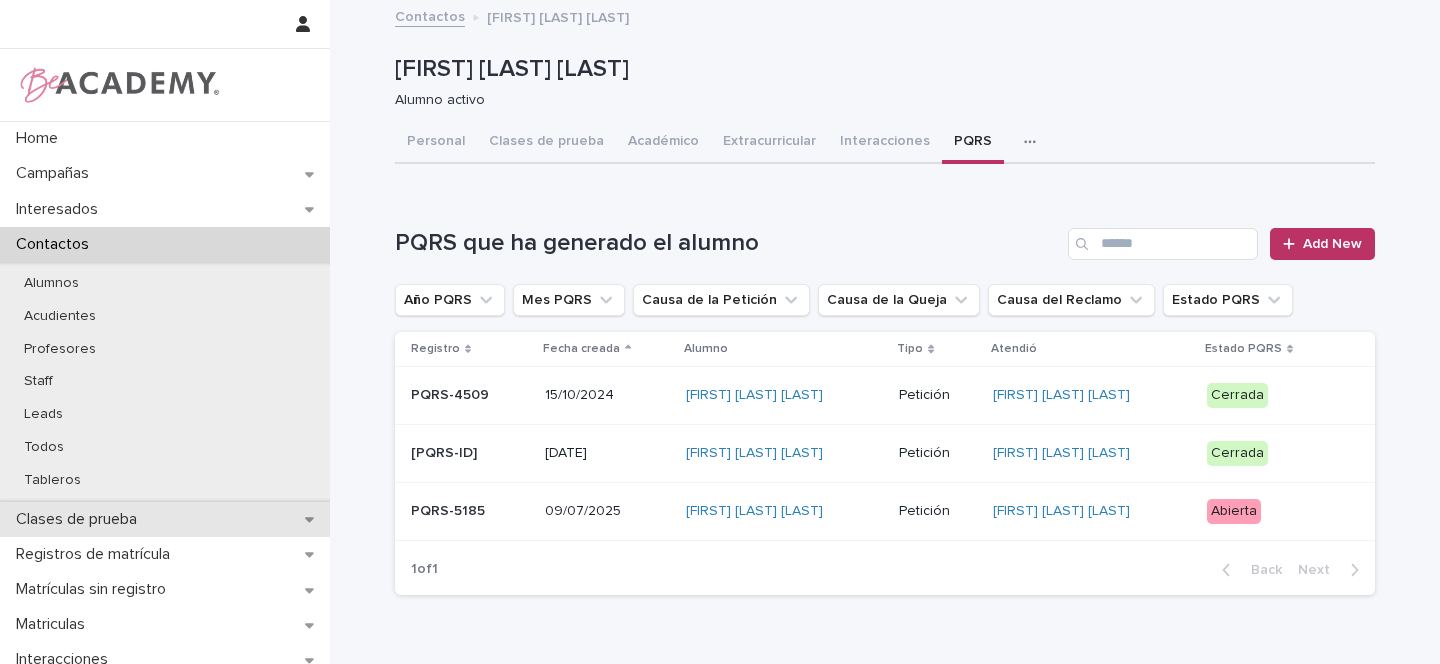 click at bounding box center [309, 519] 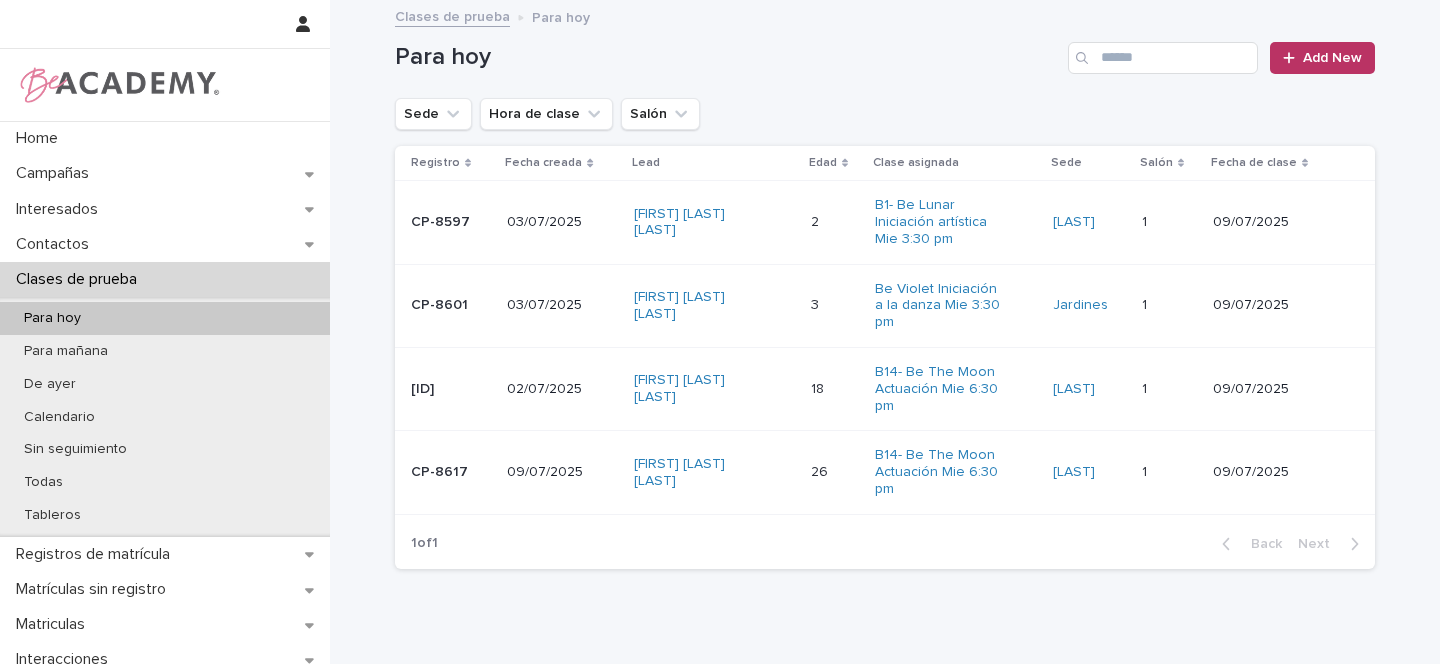click on "[FIRST] [LAST] [LAST]" at bounding box center (714, 222) 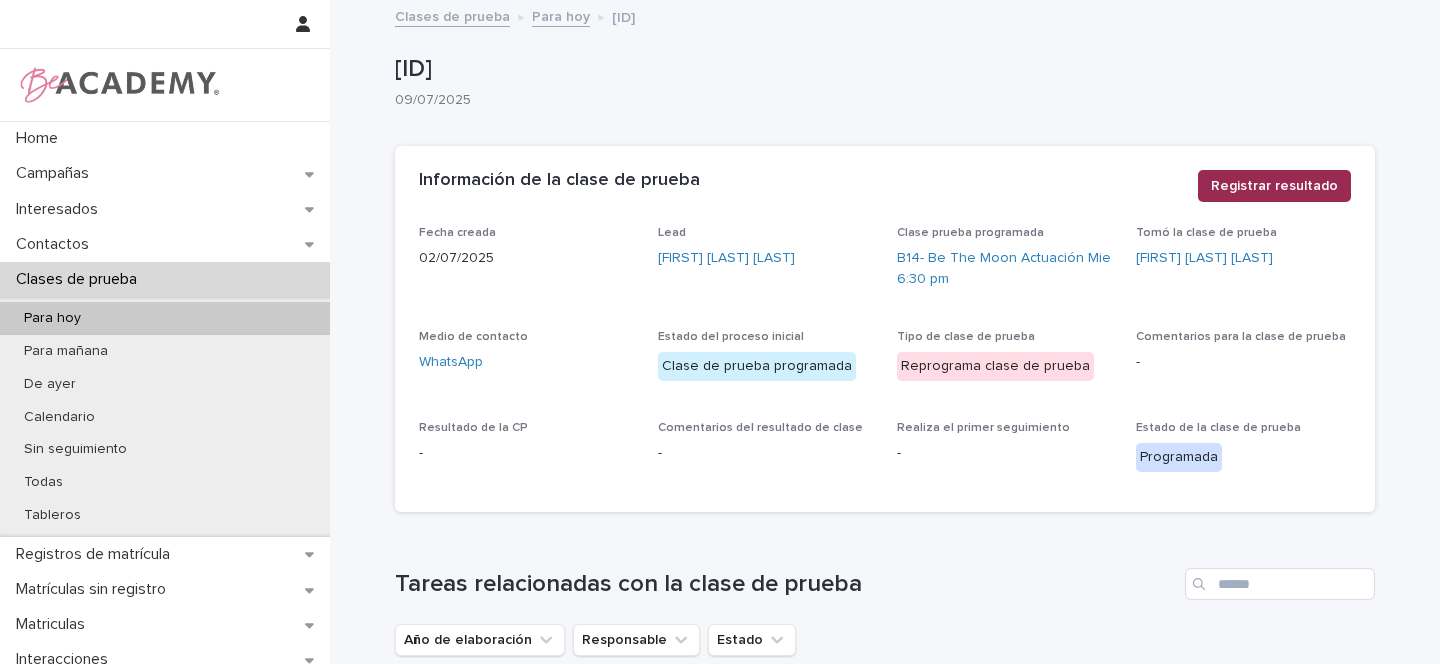 click on "Registrar resultado" at bounding box center (1274, 186) 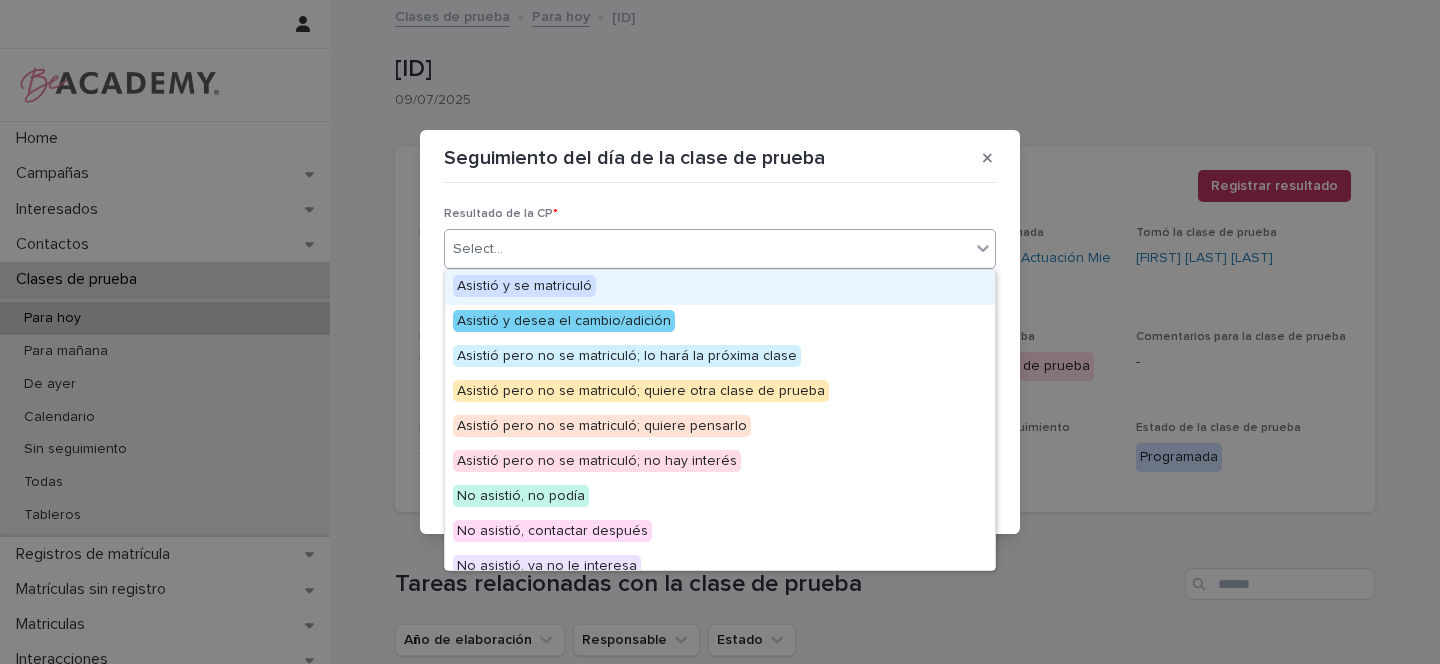 click at bounding box center [506, 249] 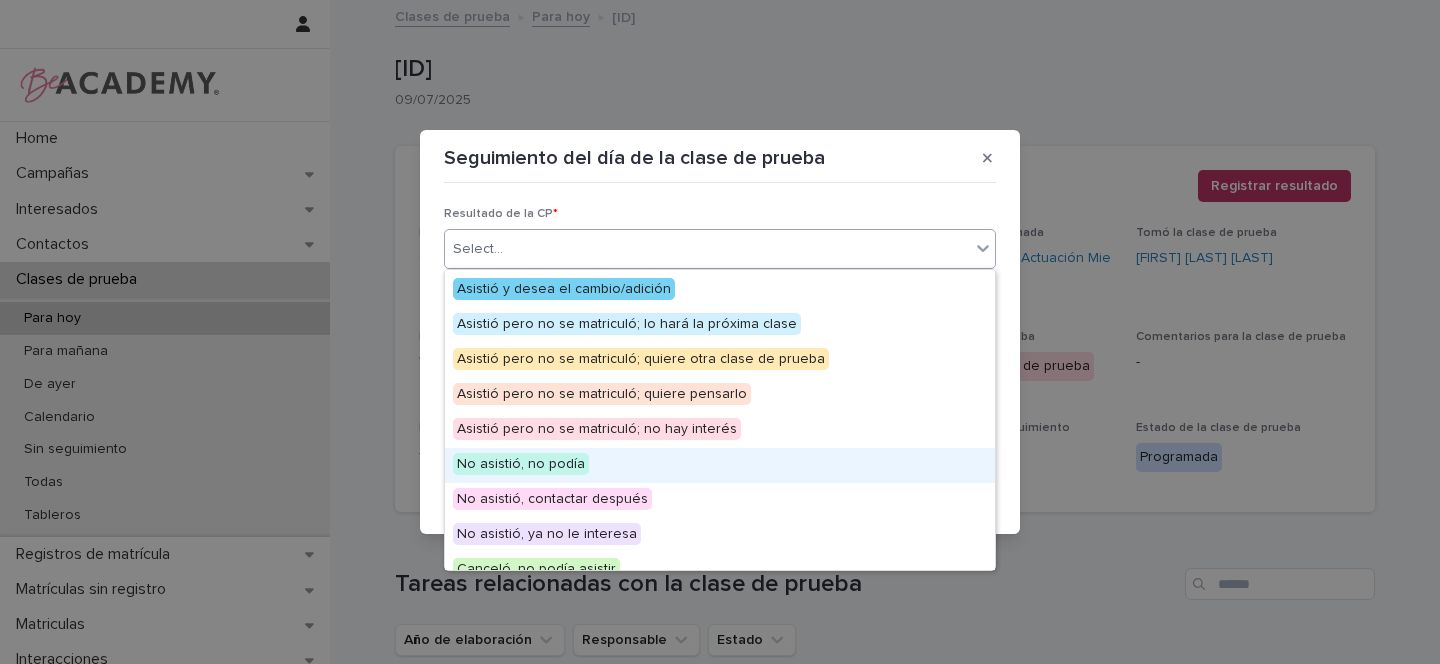 scroll, scrollTop: 155, scrollLeft: 0, axis: vertical 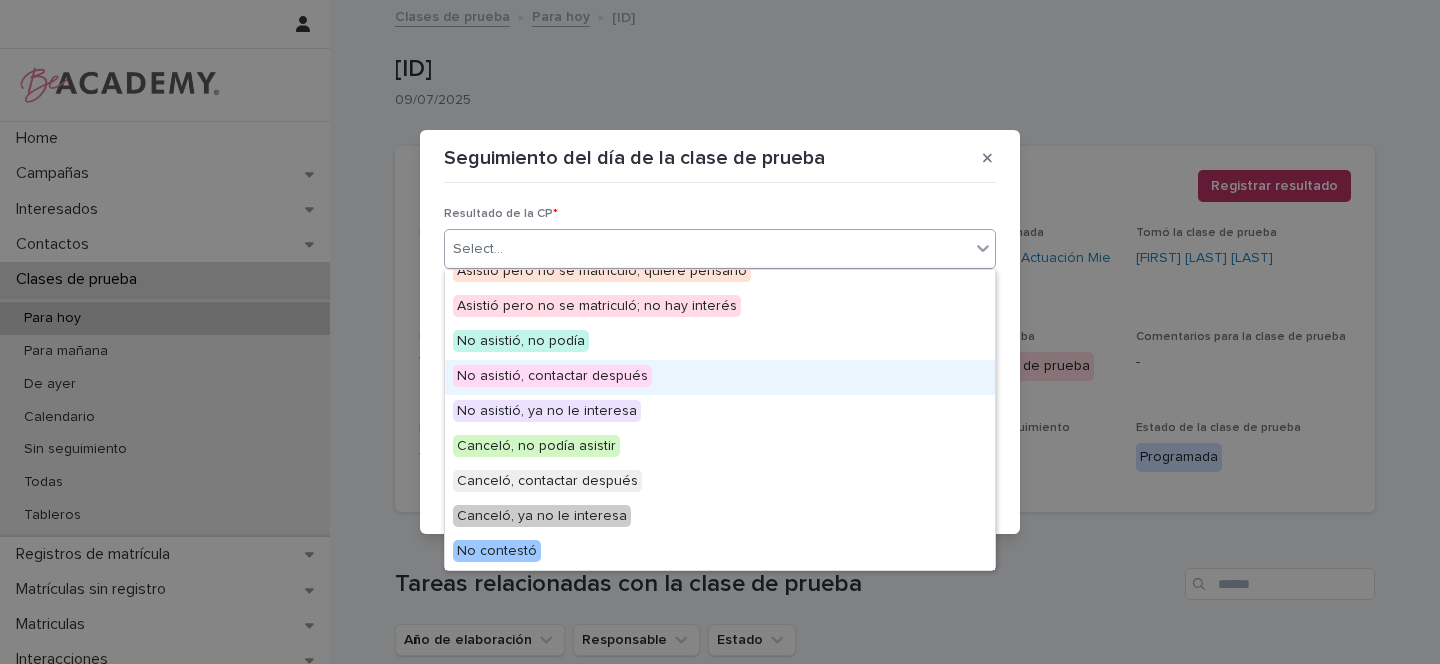 click on "No asistió, contactar después" at bounding box center (552, 376) 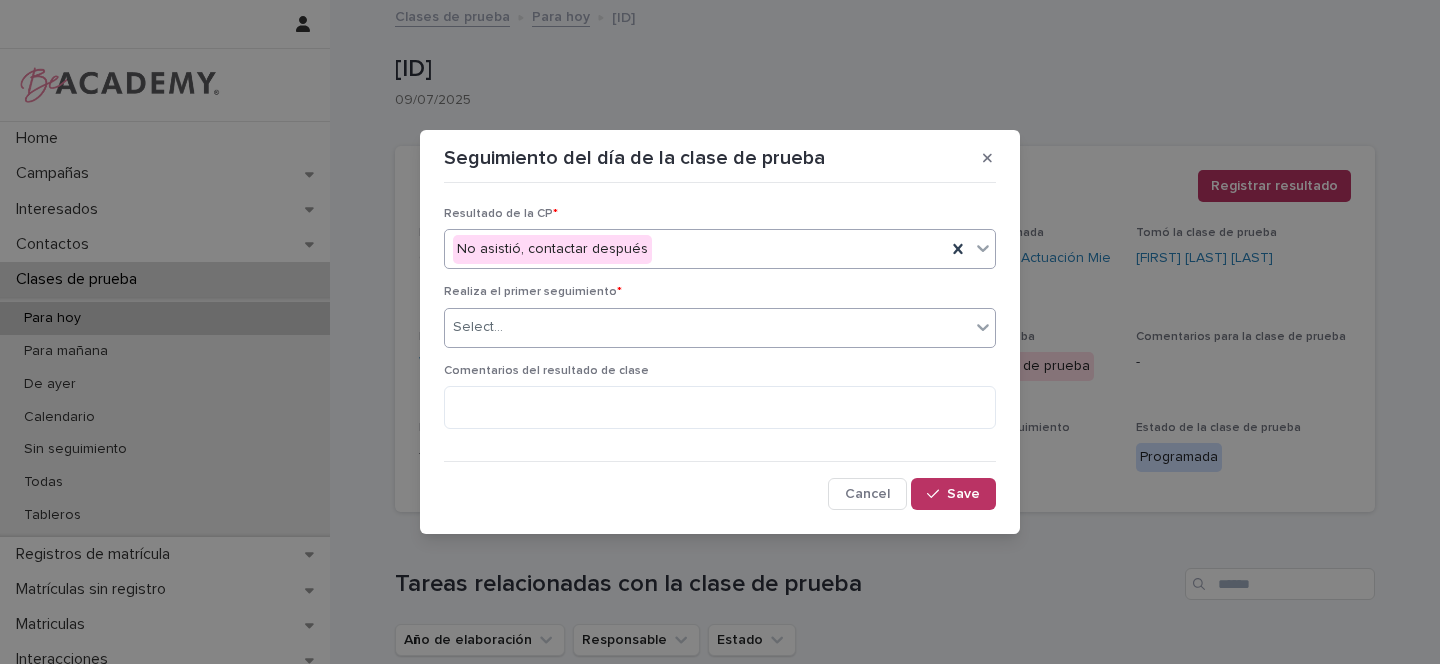 click on "Select..." at bounding box center [707, 327] 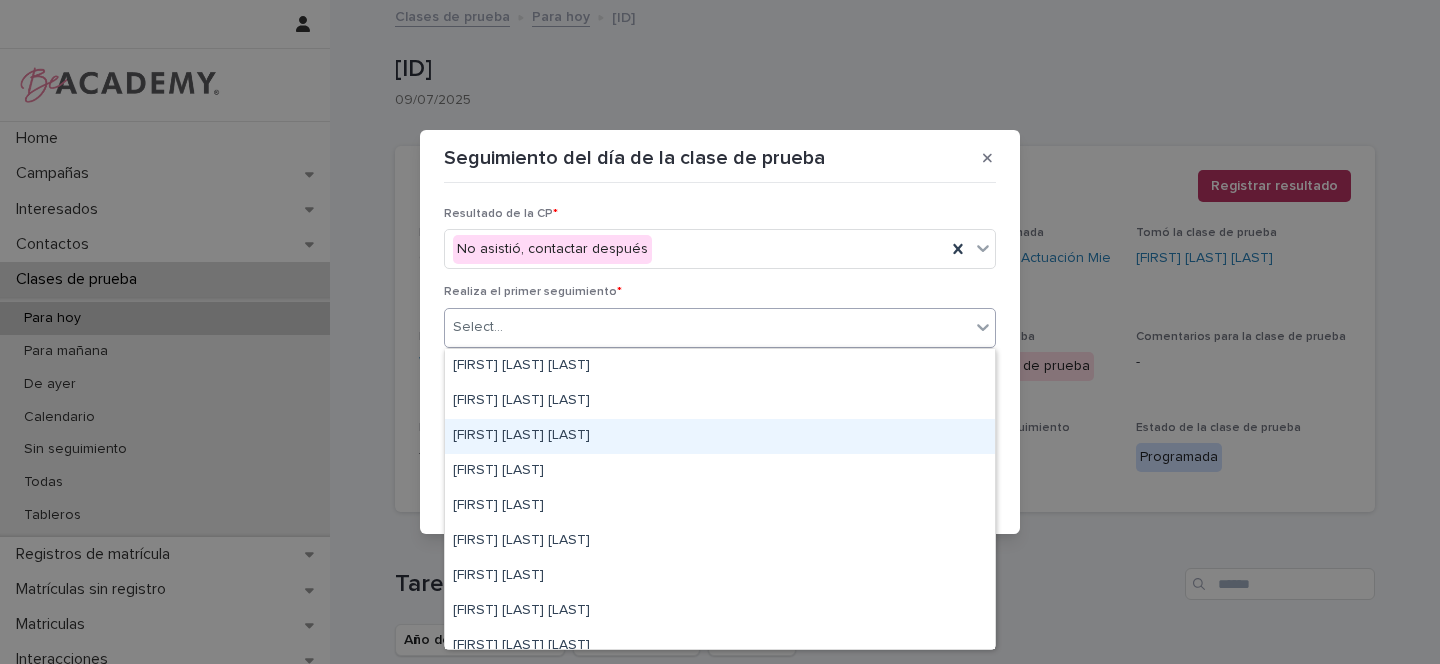 click on "[FIRST] [LAST] [LAST]" at bounding box center (720, 436) 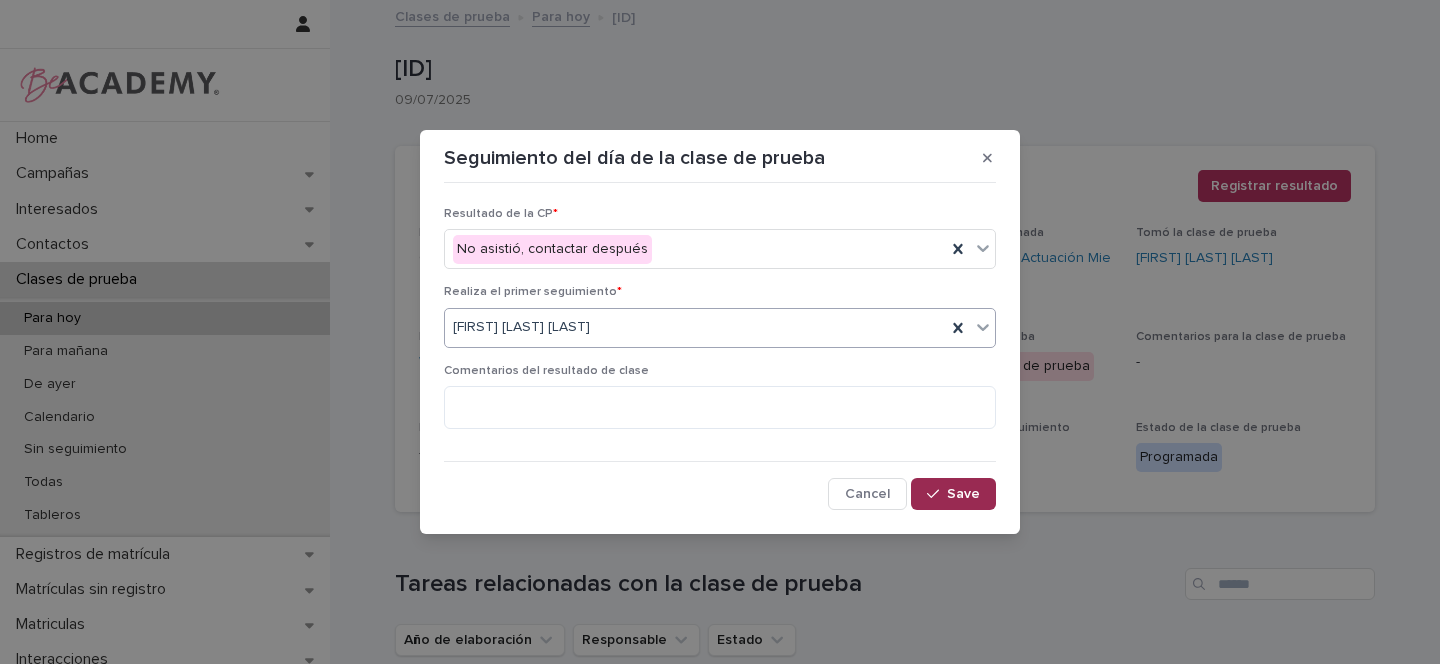click on "Save" at bounding box center (963, 494) 